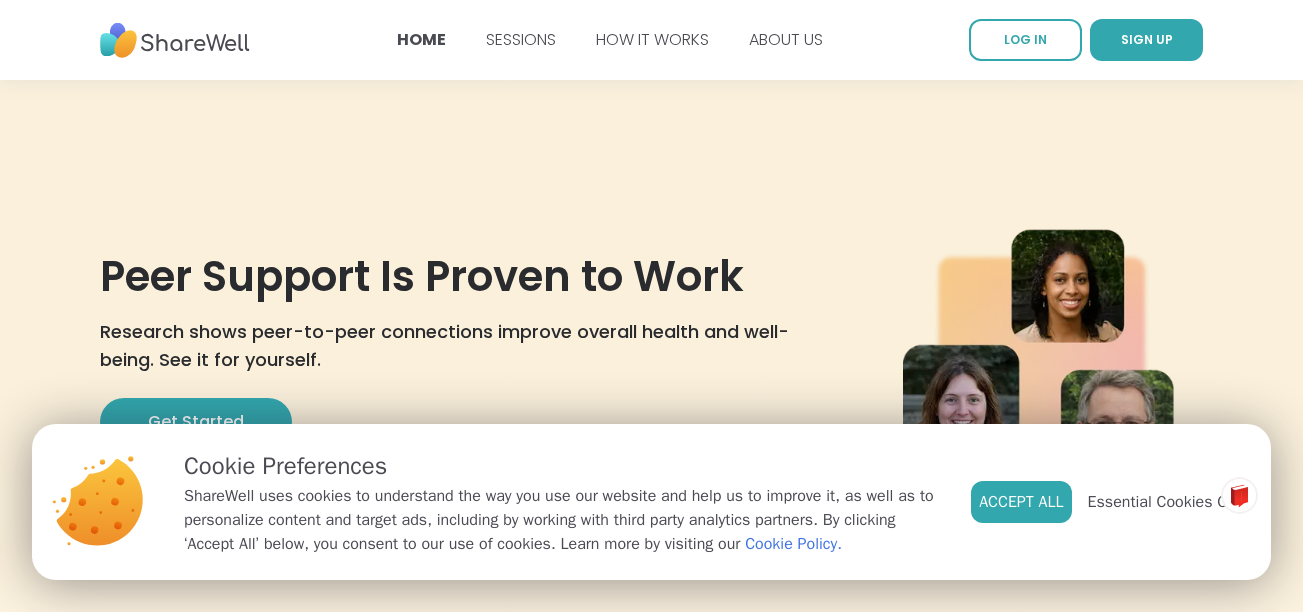 scroll, scrollTop: 0, scrollLeft: 0, axis: both 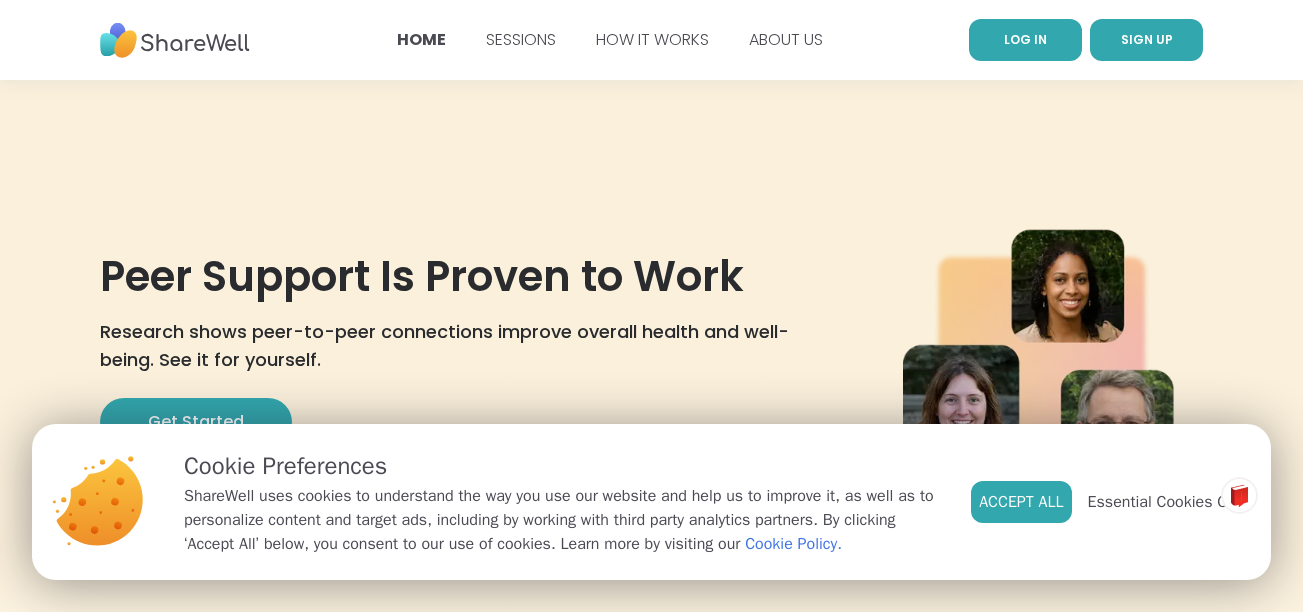 click on "LOG IN" at bounding box center [1025, 39] 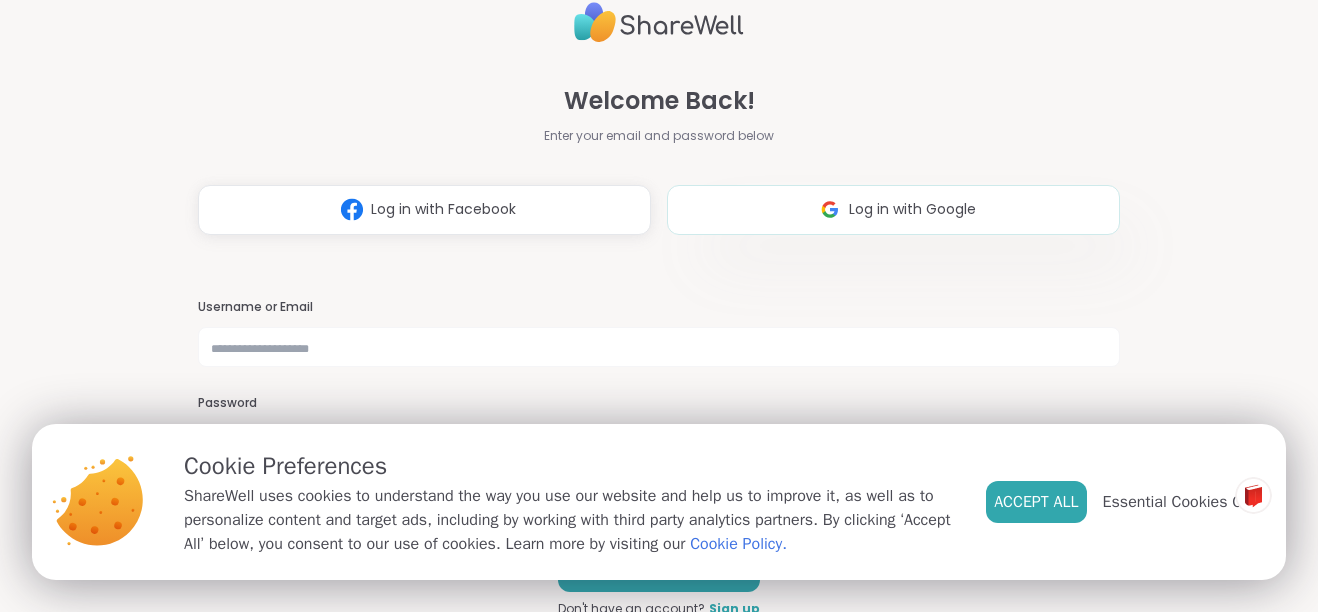 click on "Log in with Google" at bounding box center (912, 209) 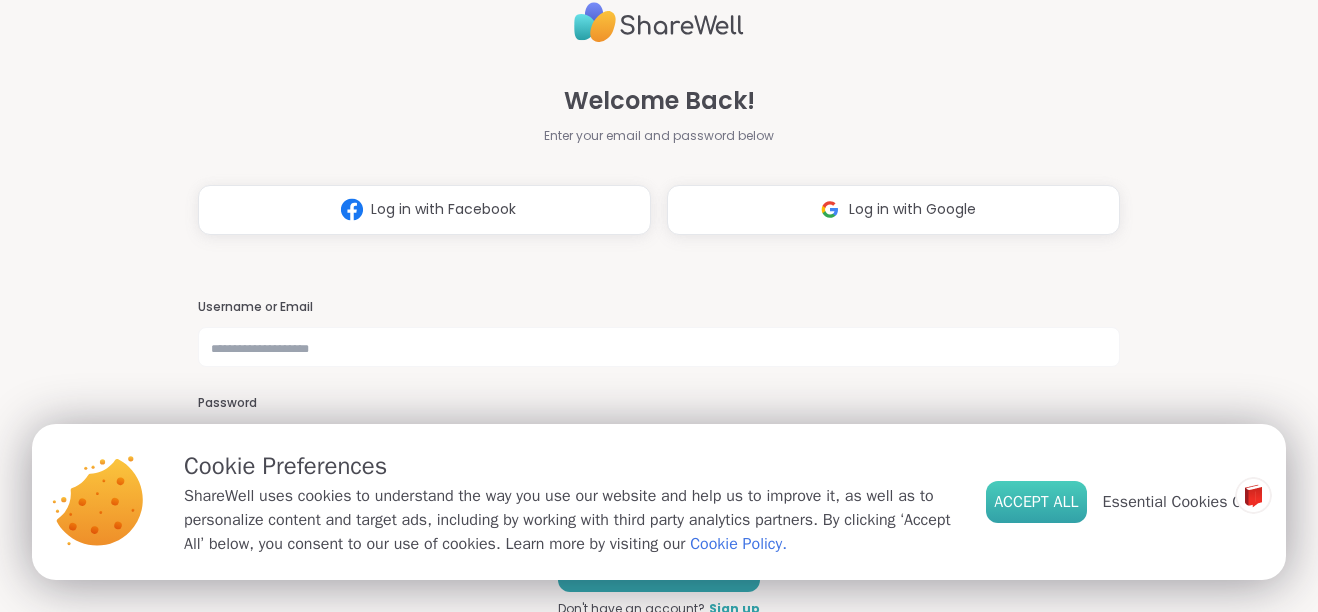 click on "Accept All" at bounding box center [1036, 502] 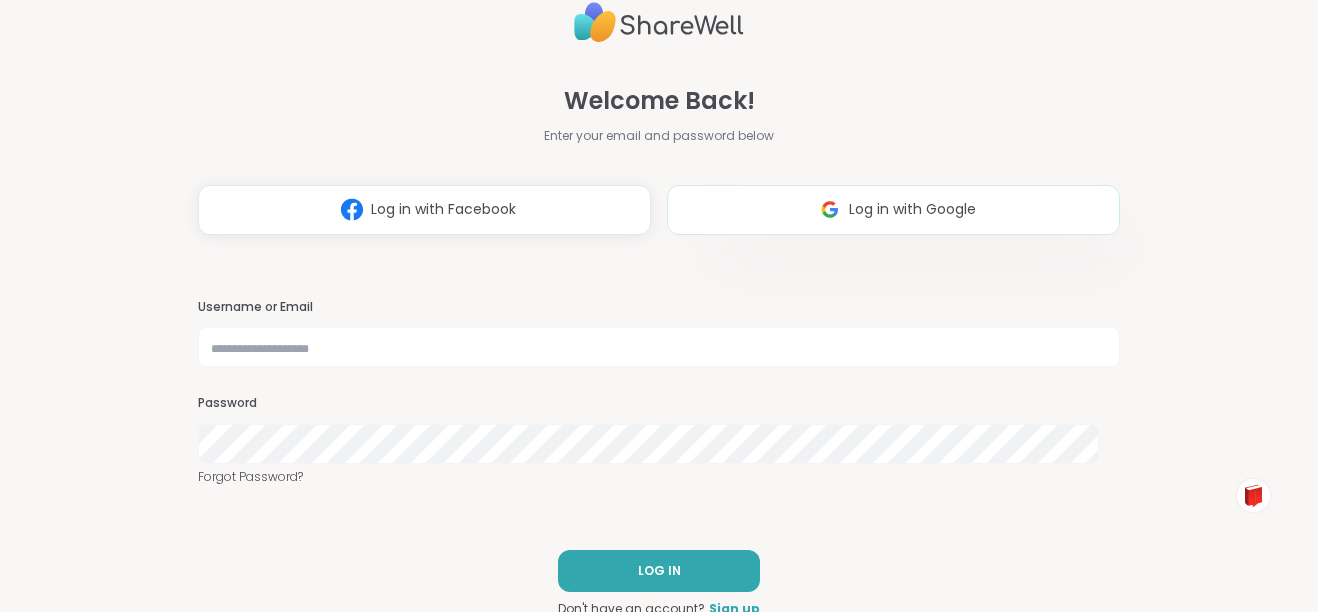 click on "Log in with Google" at bounding box center [912, 209] 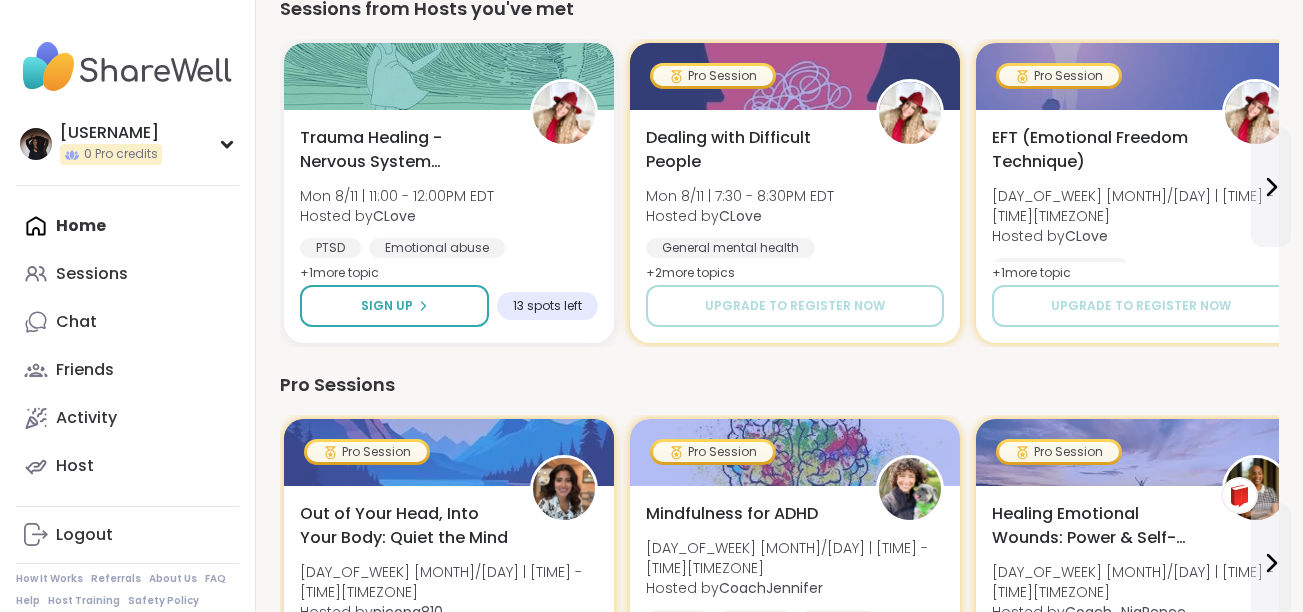 scroll, scrollTop: 791, scrollLeft: 0, axis: vertical 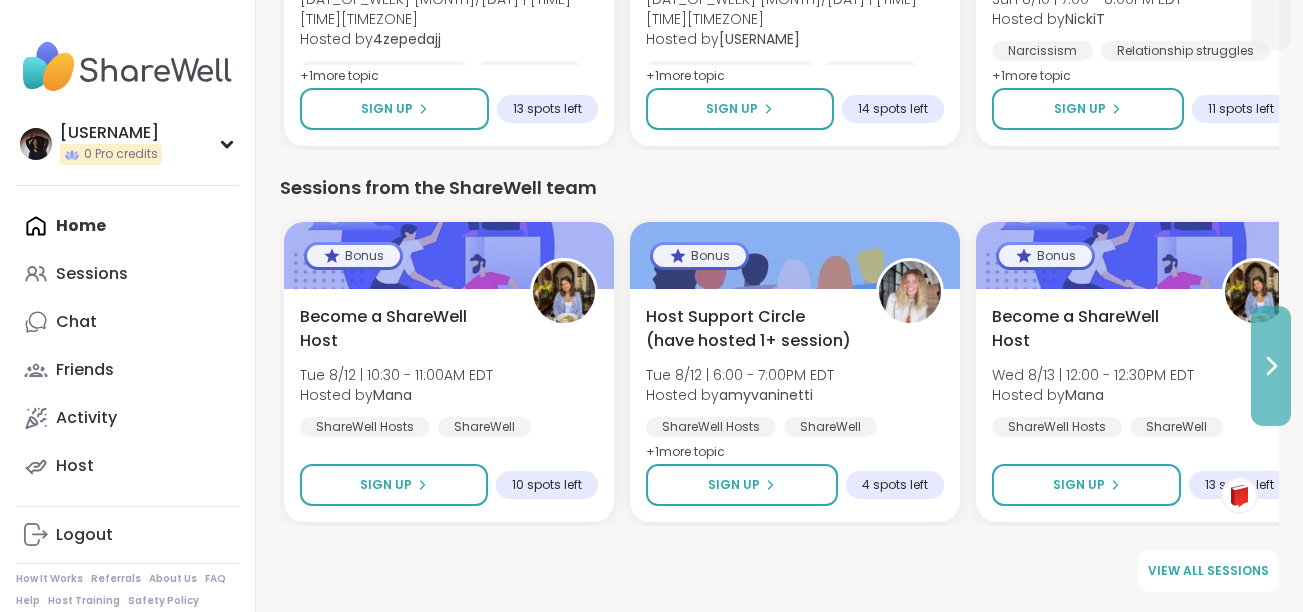 click at bounding box center (1271, 366) 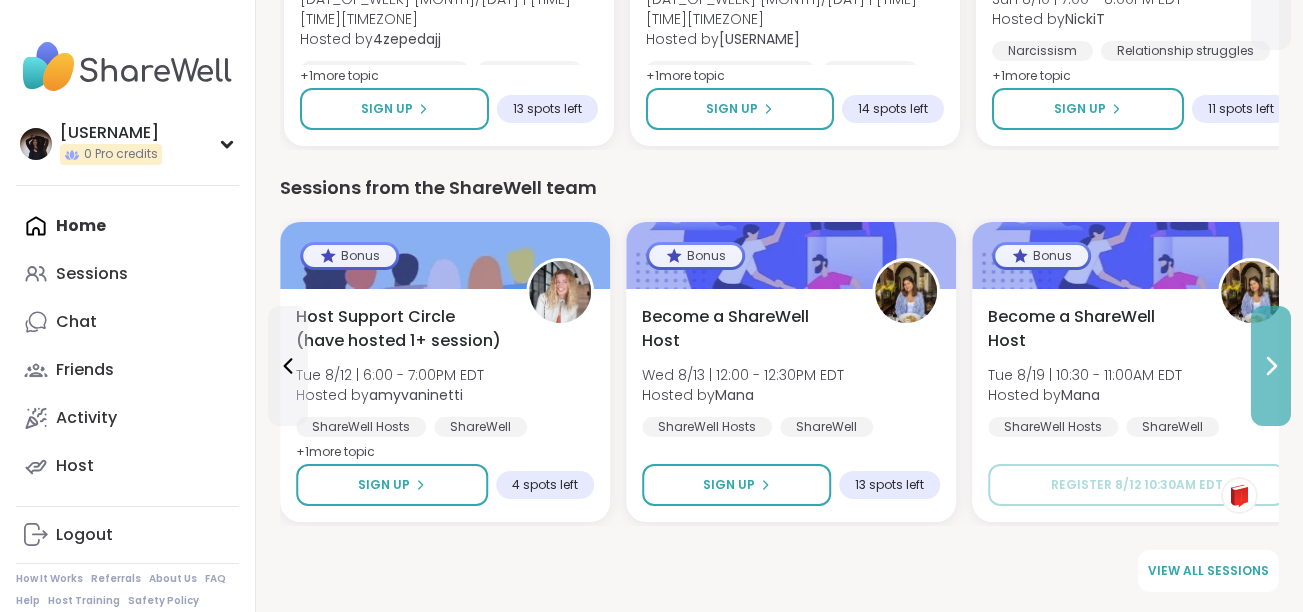 click at bounding box center [1271, 366] 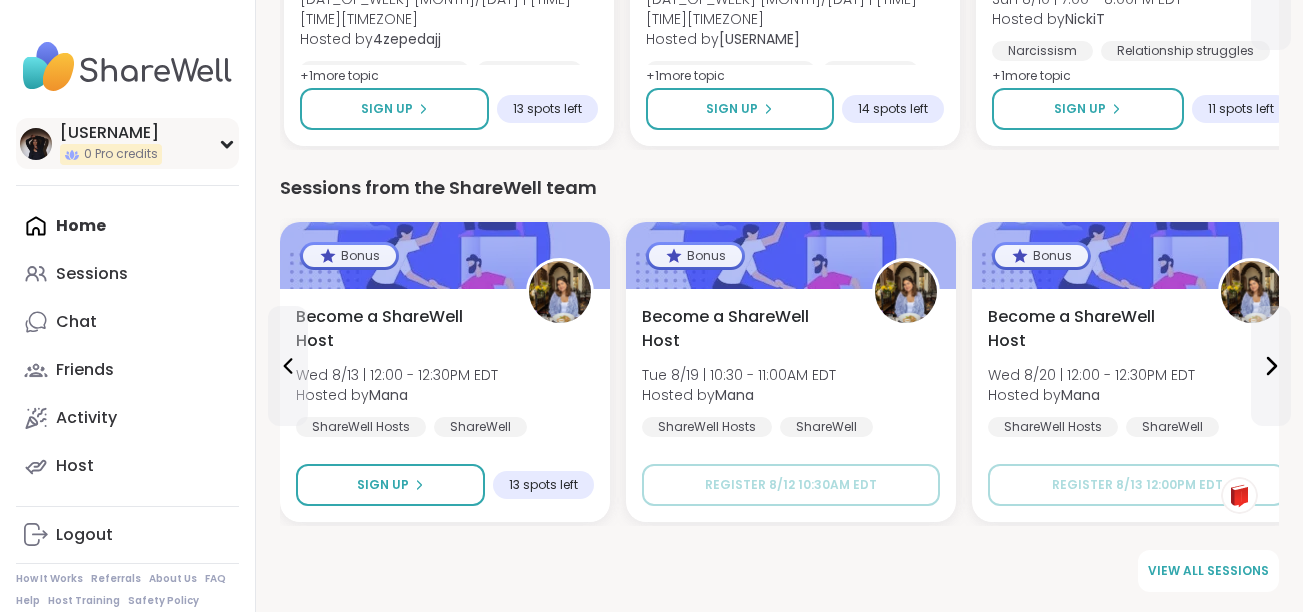 click on "[USERNAME] [NUMBER] [TITLE]" at bounding box center (127, 143) 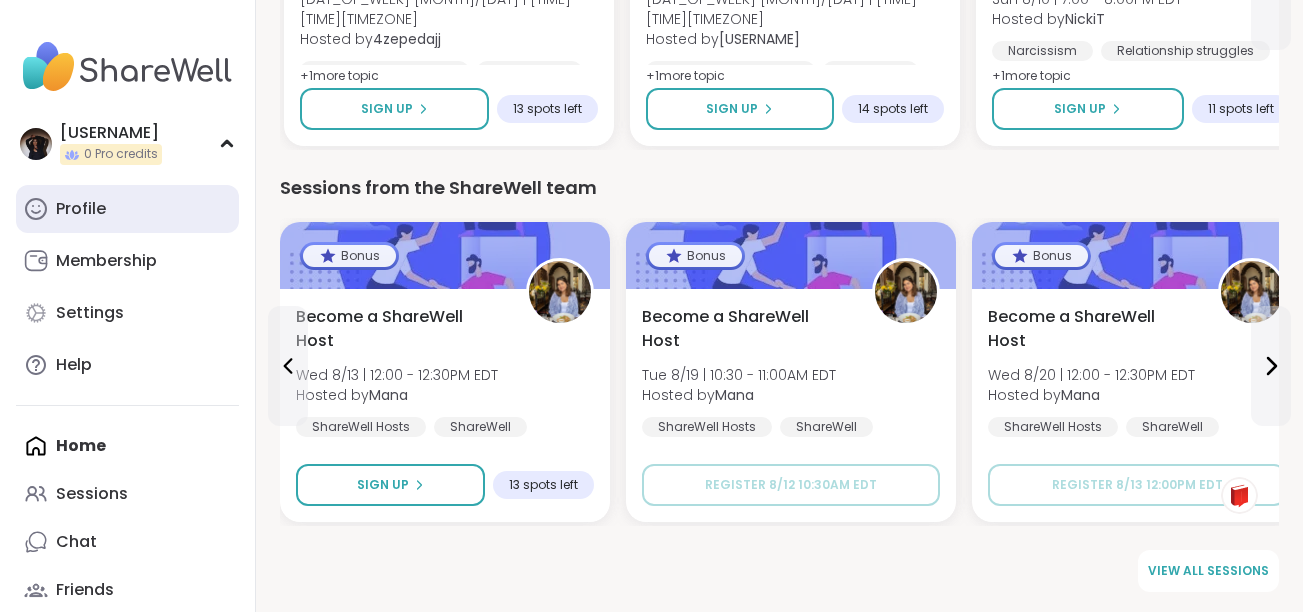 click on "Profile" at bounding box center [127, 209] 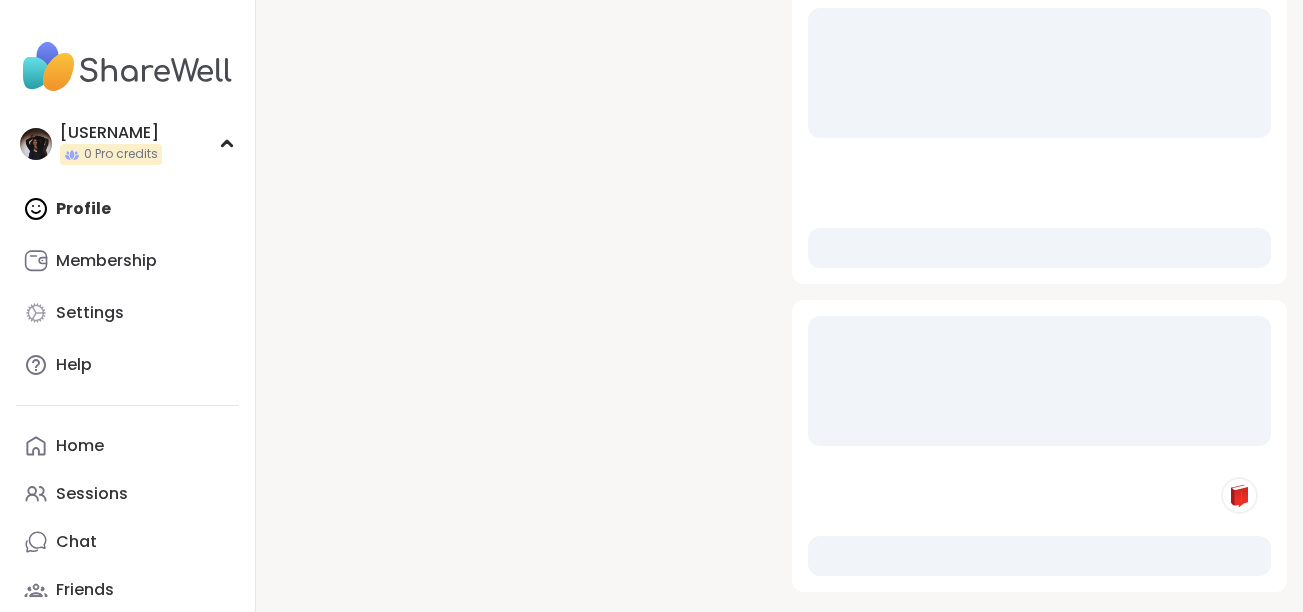 scroll, scrollTop: 0, scrollLeft: 0, axis: both 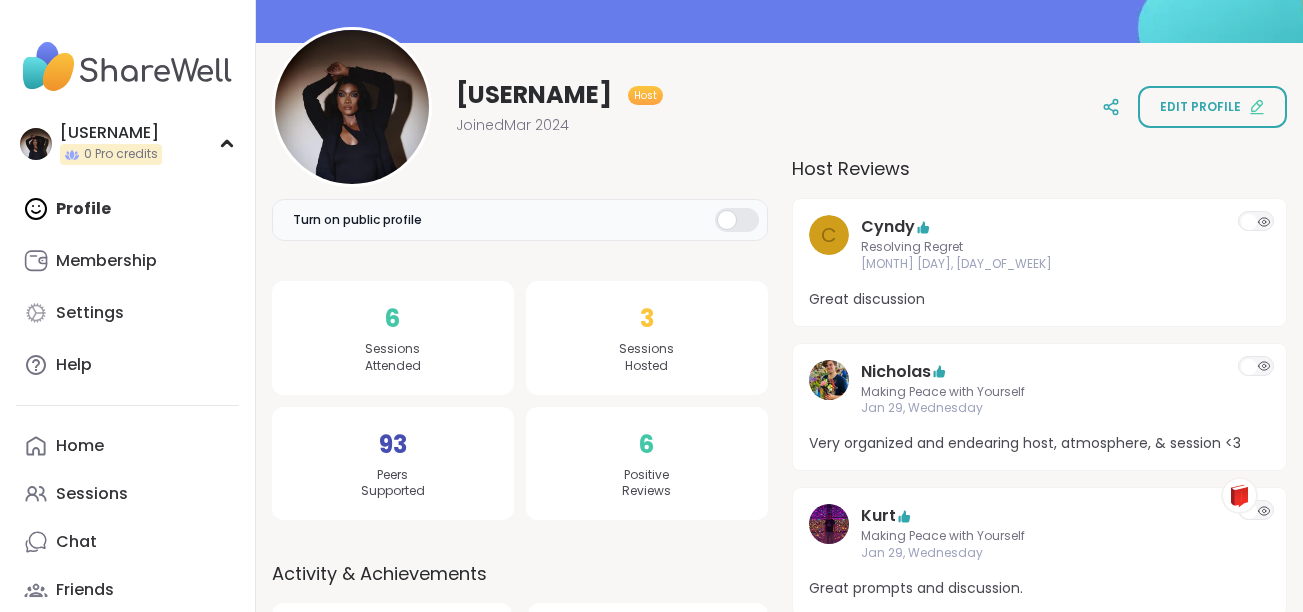click at bounding box center (737, 220) 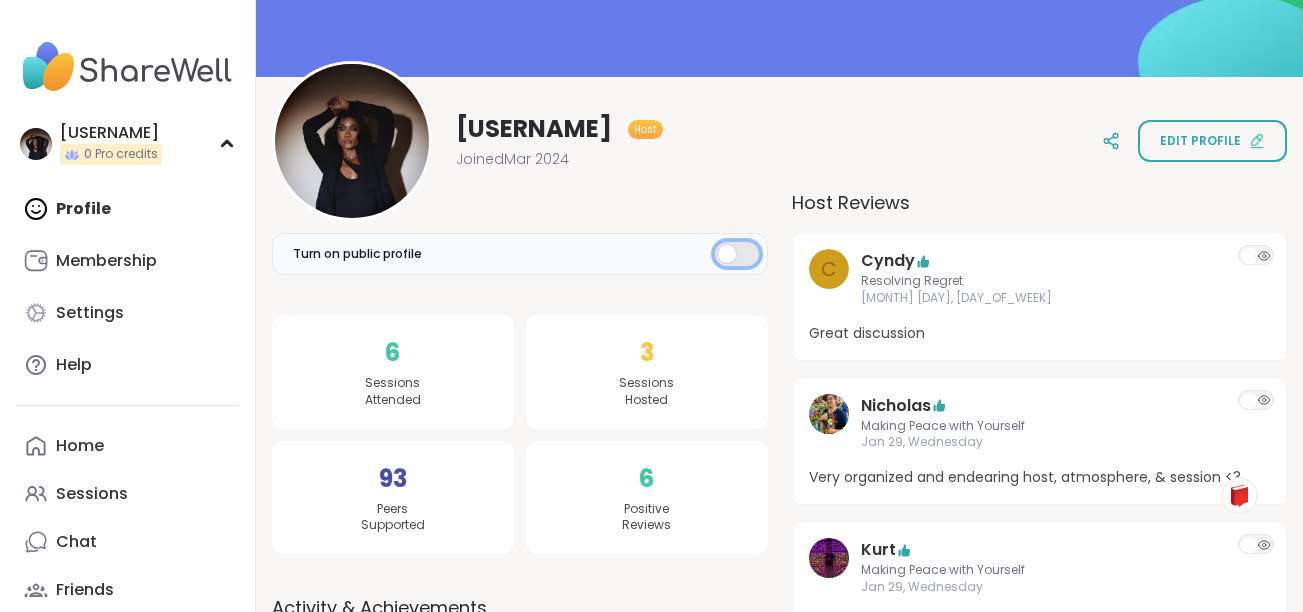 scroll, scrollTop: 169, scrollLeft: 0, axis: vertical 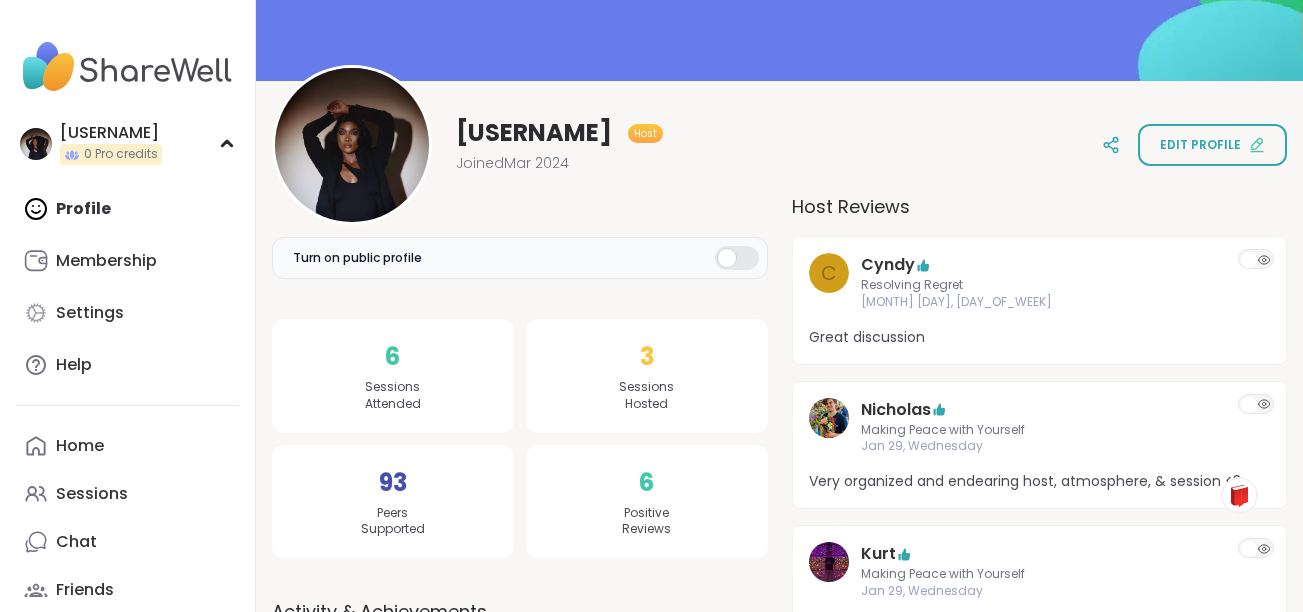 drag, startPoint x: 806, startPoint y: 103, endPoint x: 805, endPoint y: 82, distance: 21.023796 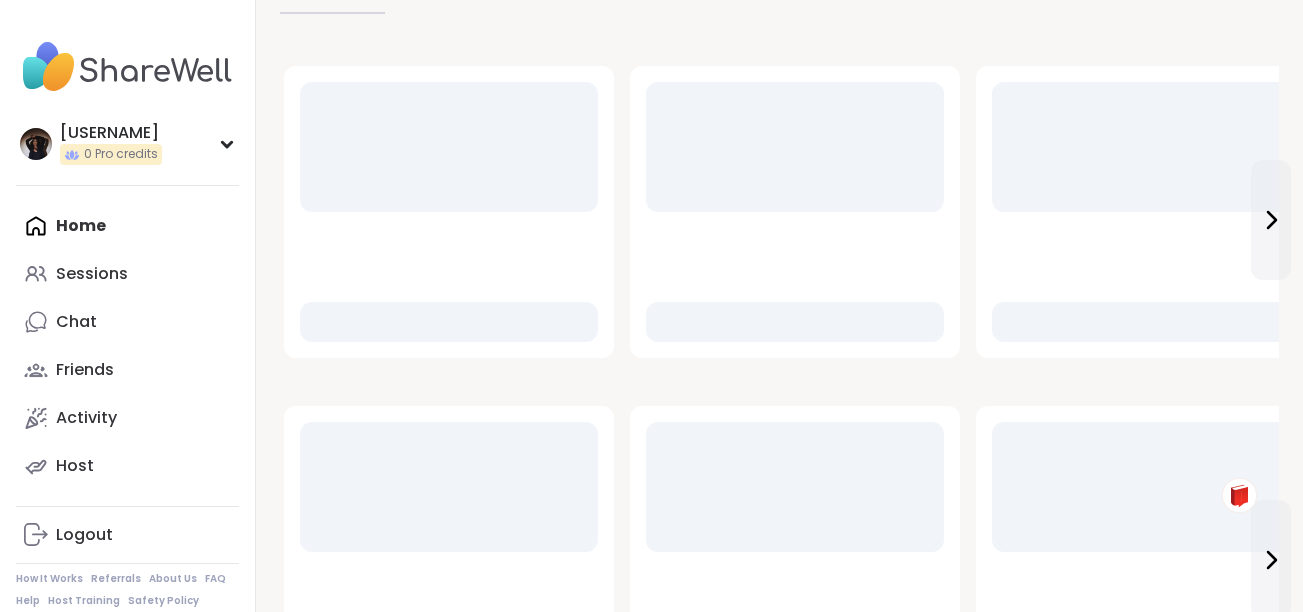 scroll, scrollTop: 0, scrollLeft: 0, axis: both 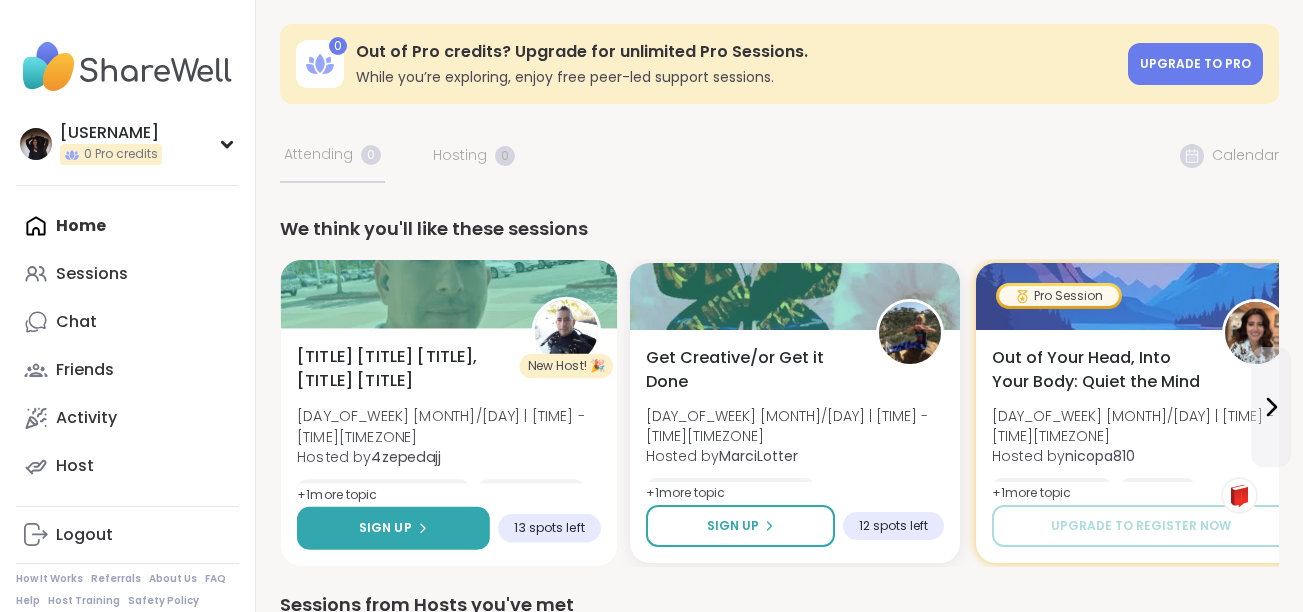 click on "Sign Up" at bounding box center (393, 528) 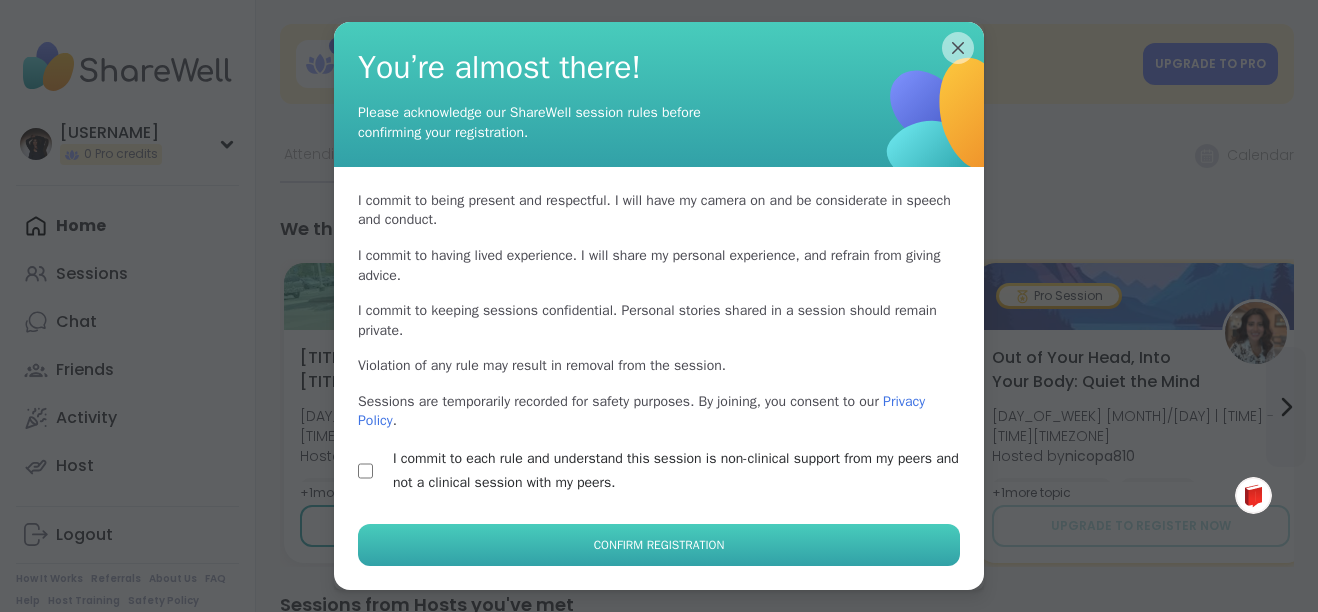 click on "Confirm Registration" at bounding box center (659, 545) 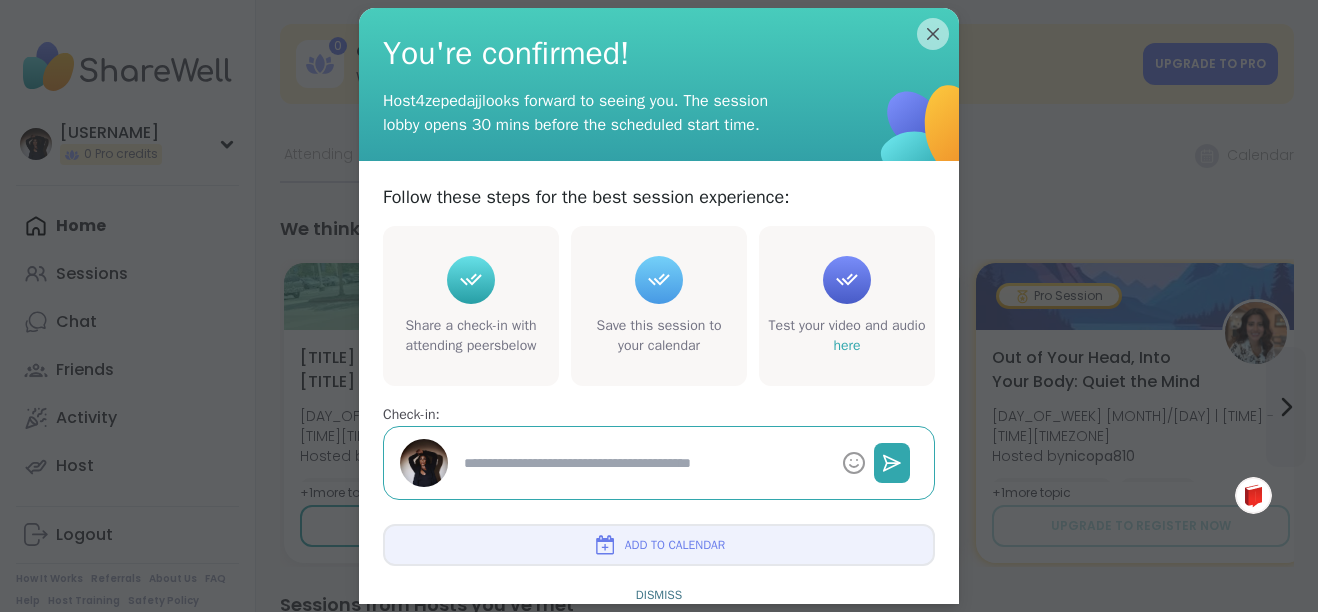 type on "*" 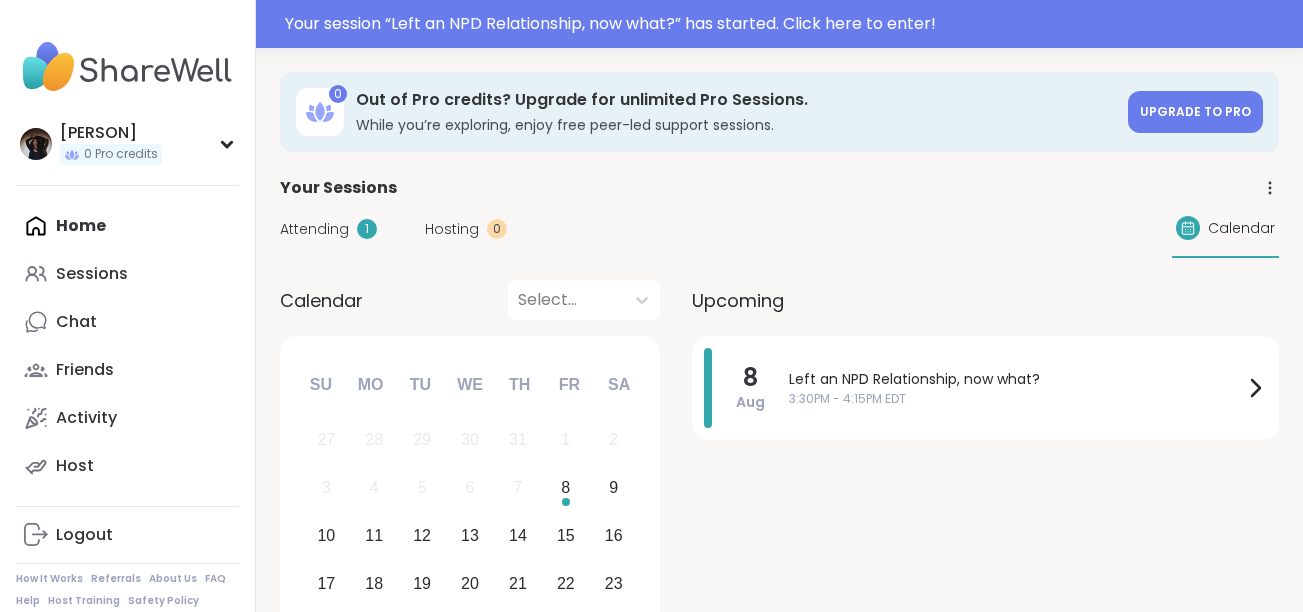 scroll, scrollTop: 0, scrollLeft: 0, axis: both 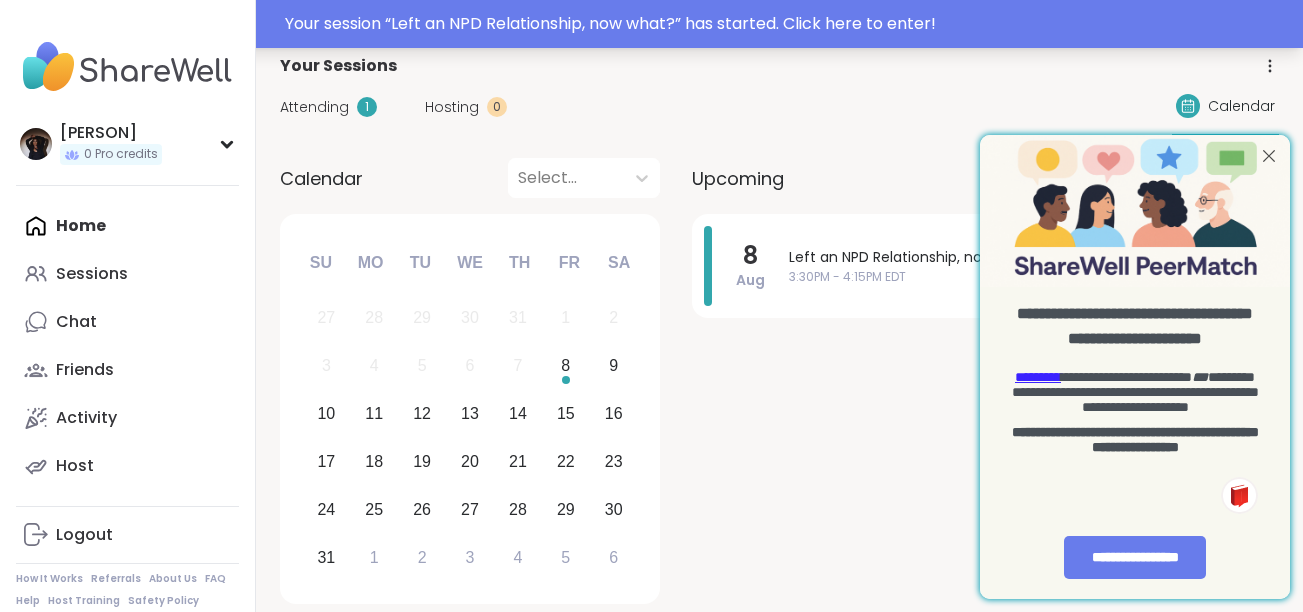 click on "Your session “ Left an NPD Relationship, now what? ” has started. Click here to enter!" at bounding box center [788, 24] 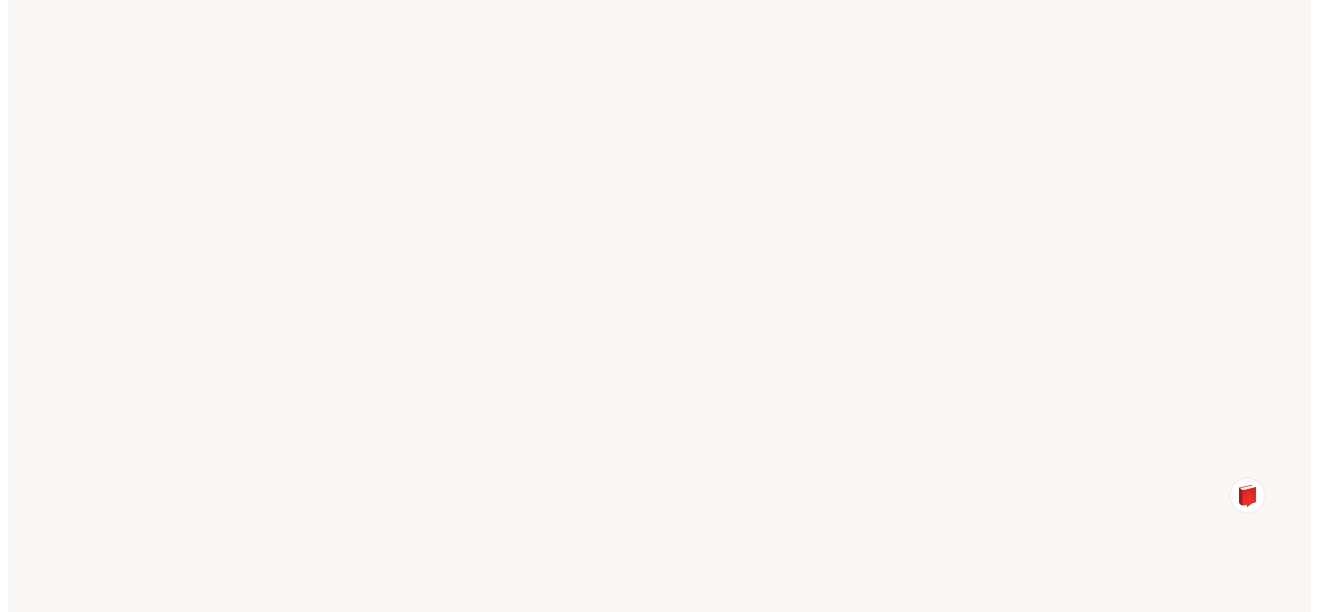 scroll, scrollTop: 0, scrollLeft: 0, axis: both 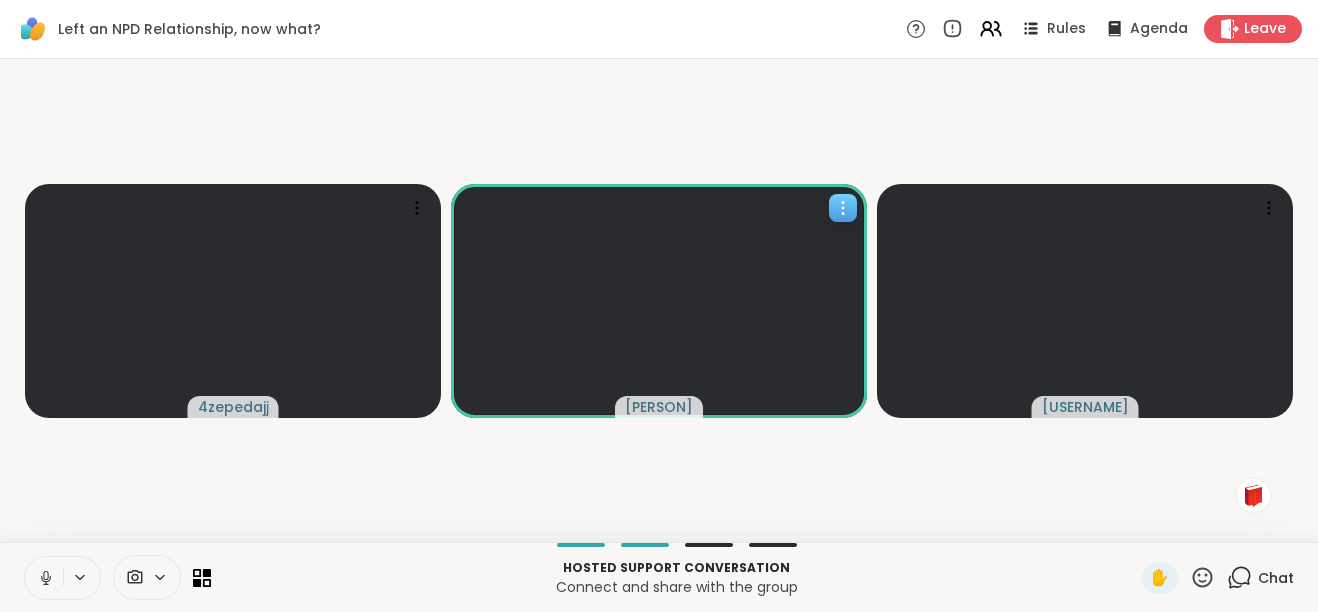 click 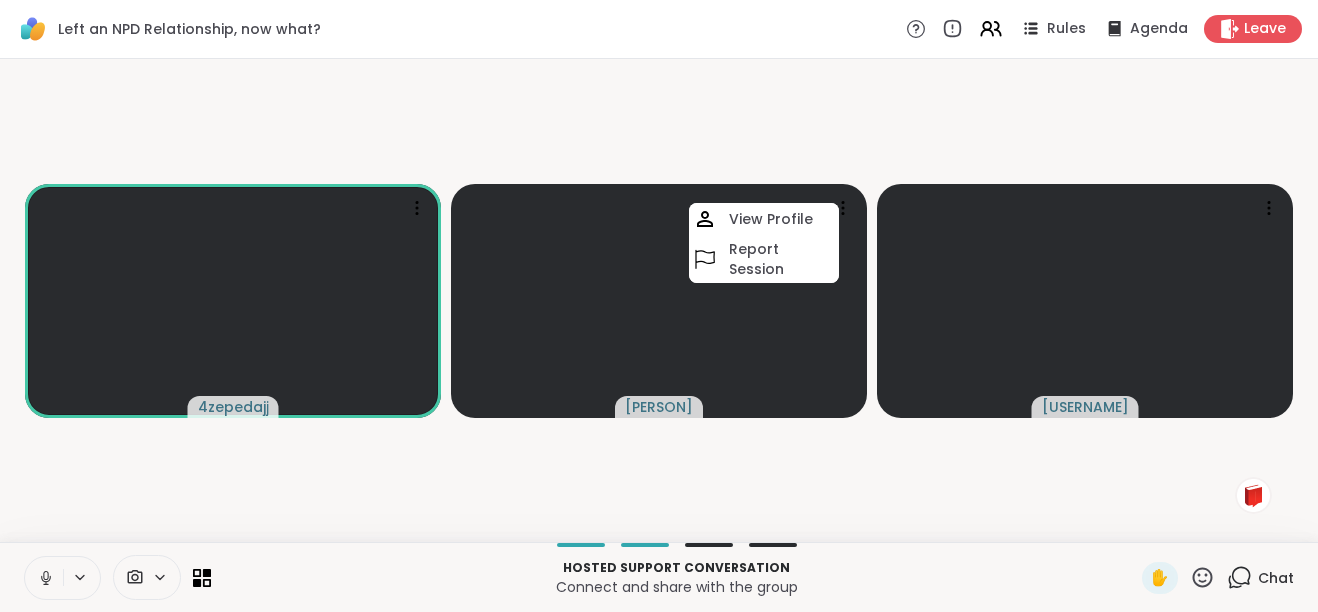 click 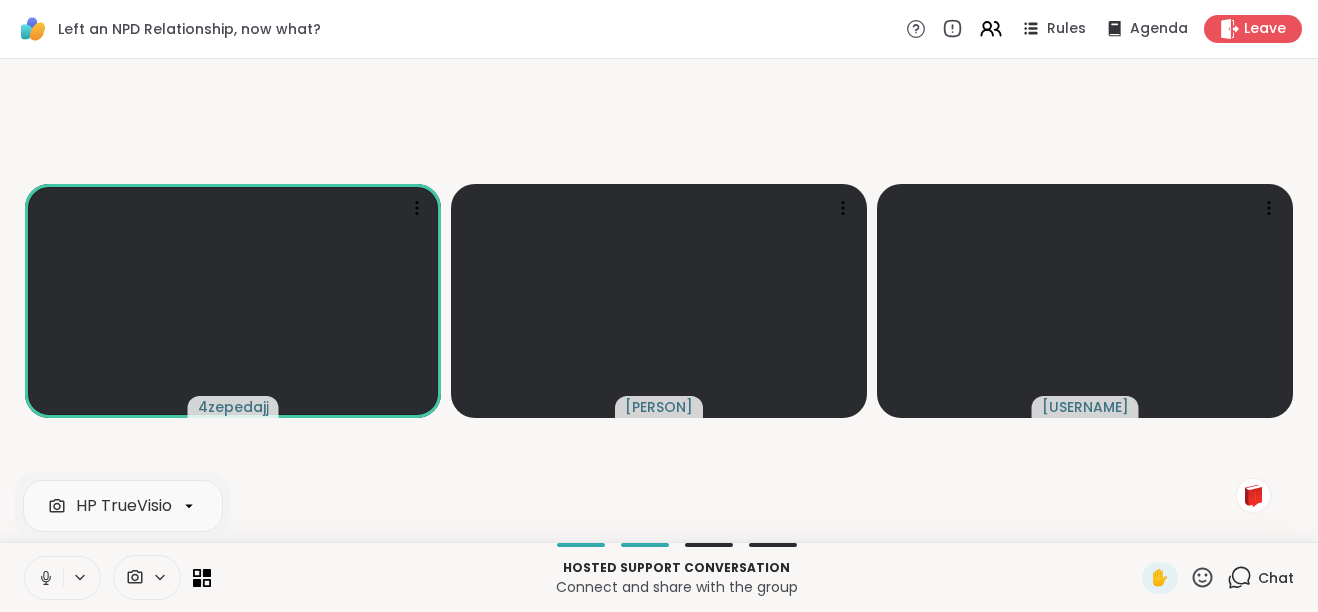 click 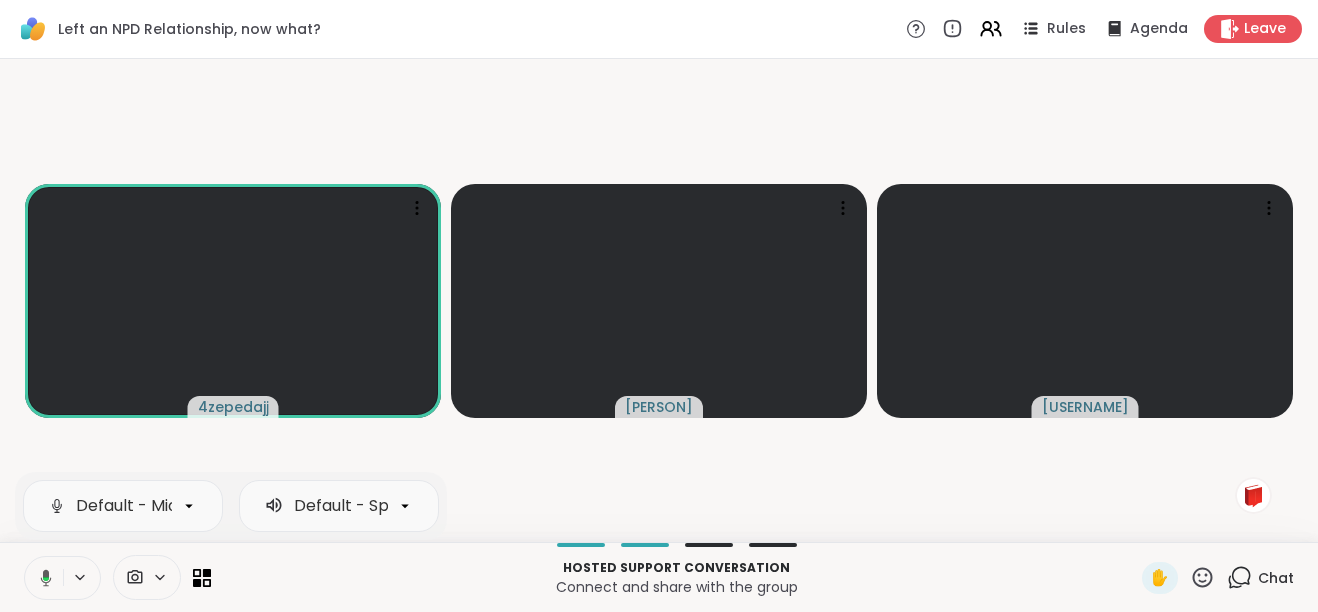click at bounding box center [42, 578] 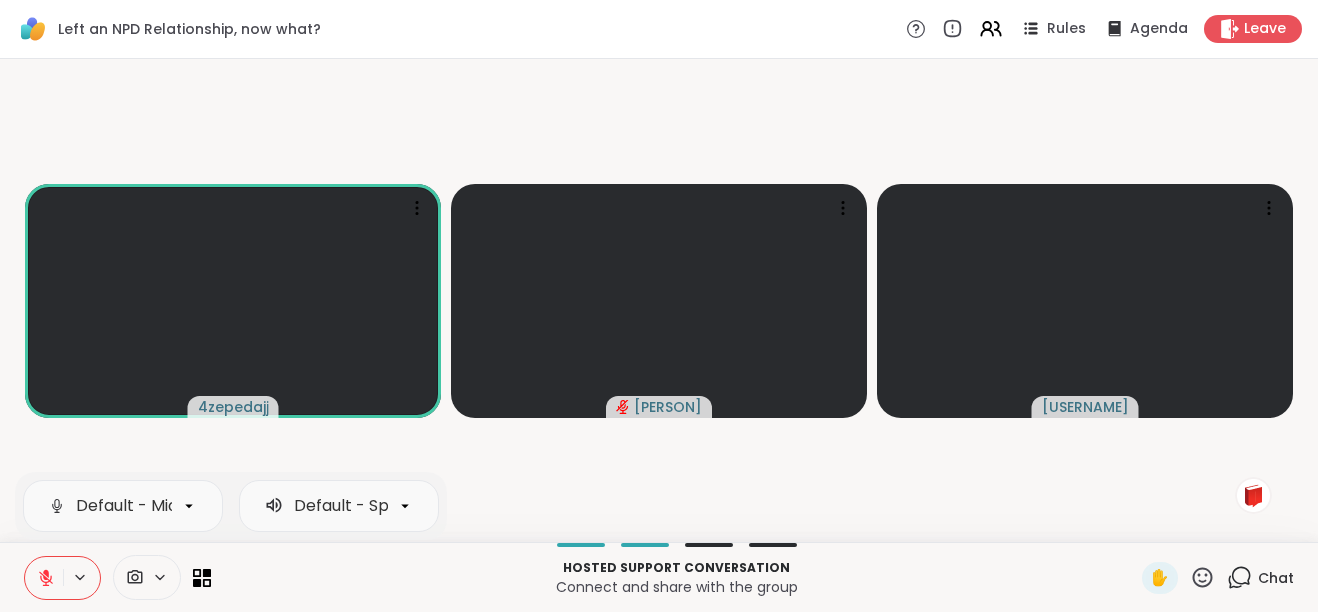 click at bounding box center [133, 577] 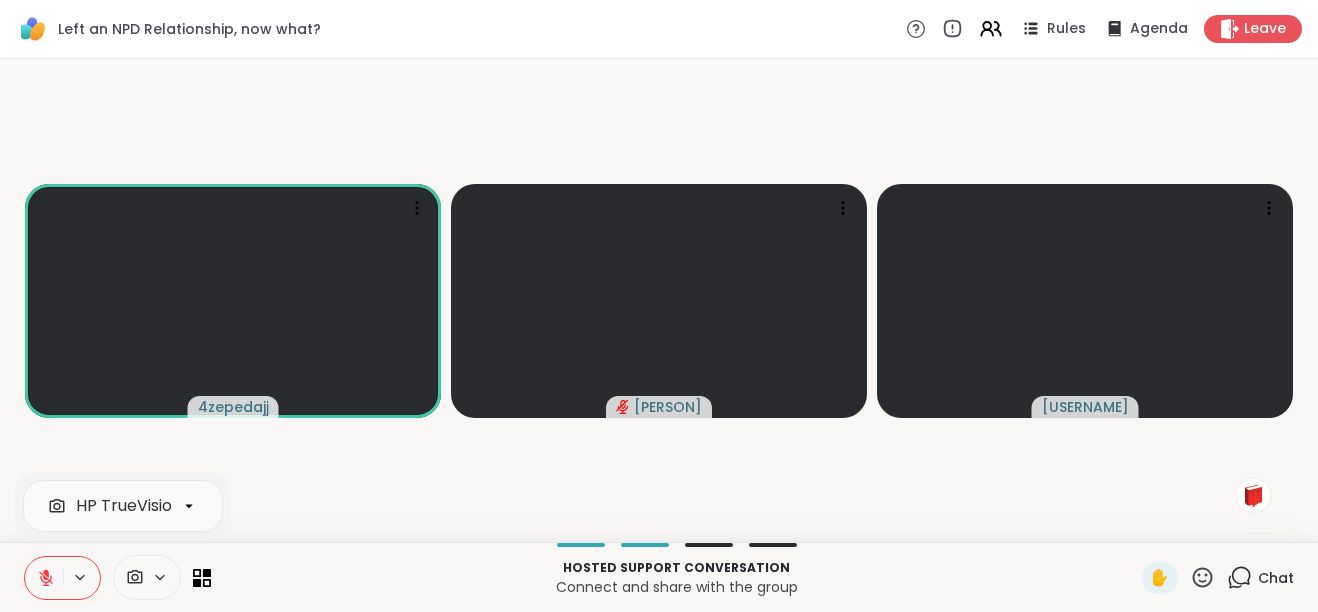 click 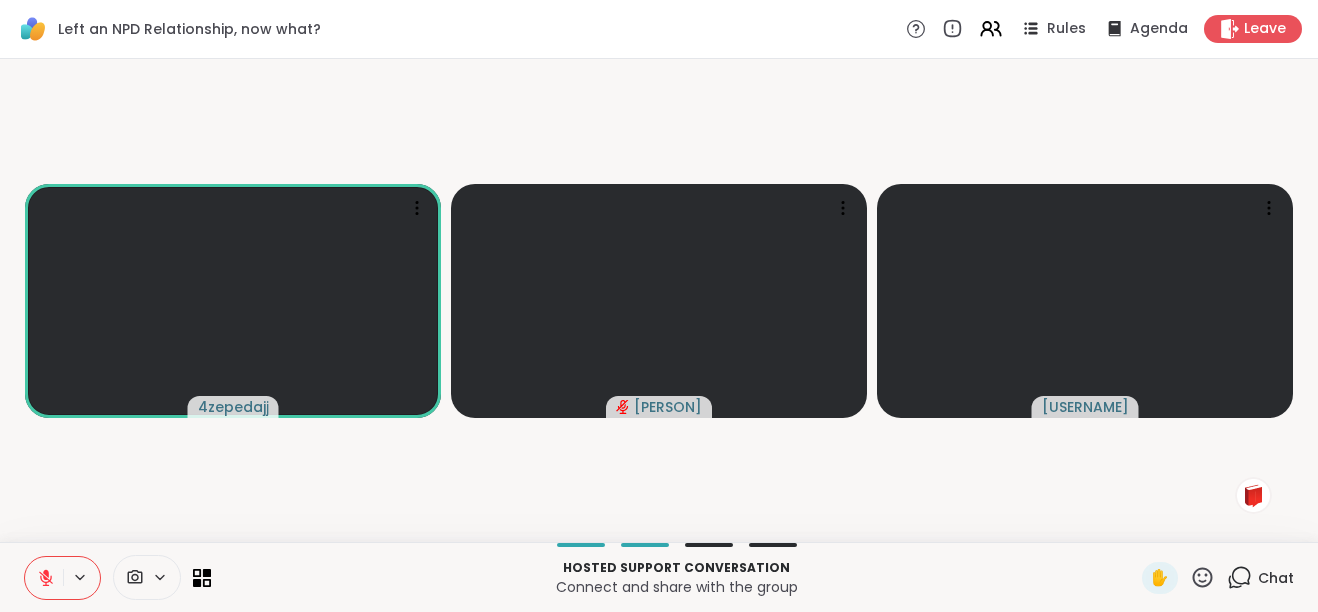 click 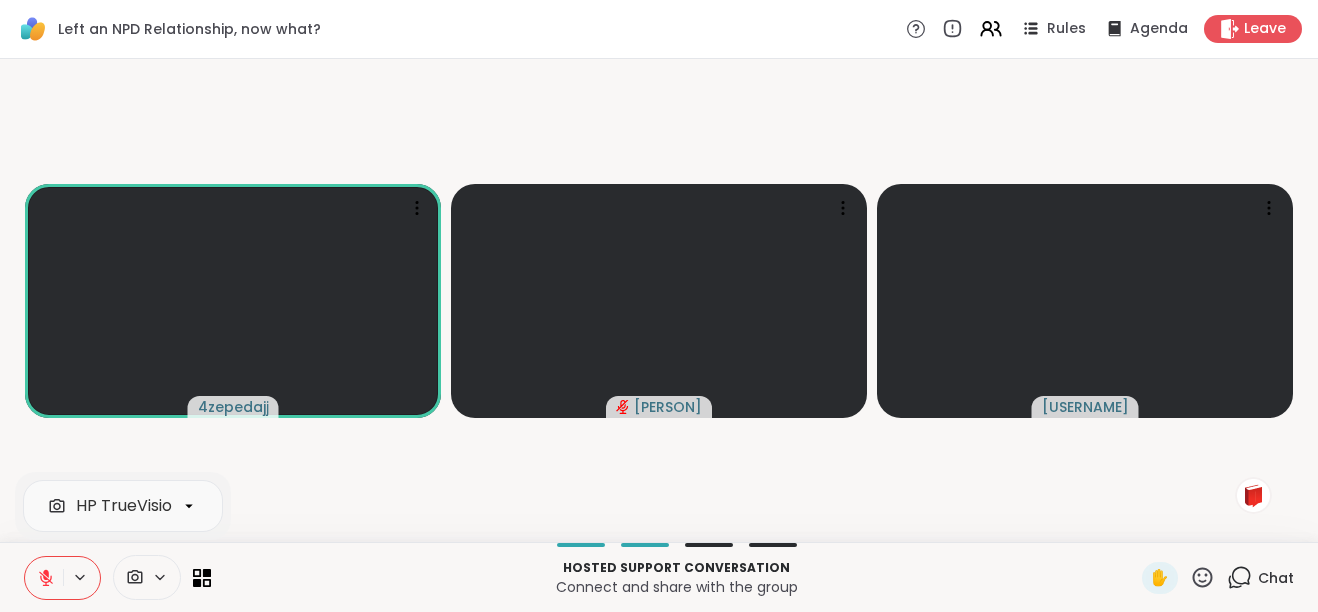 click 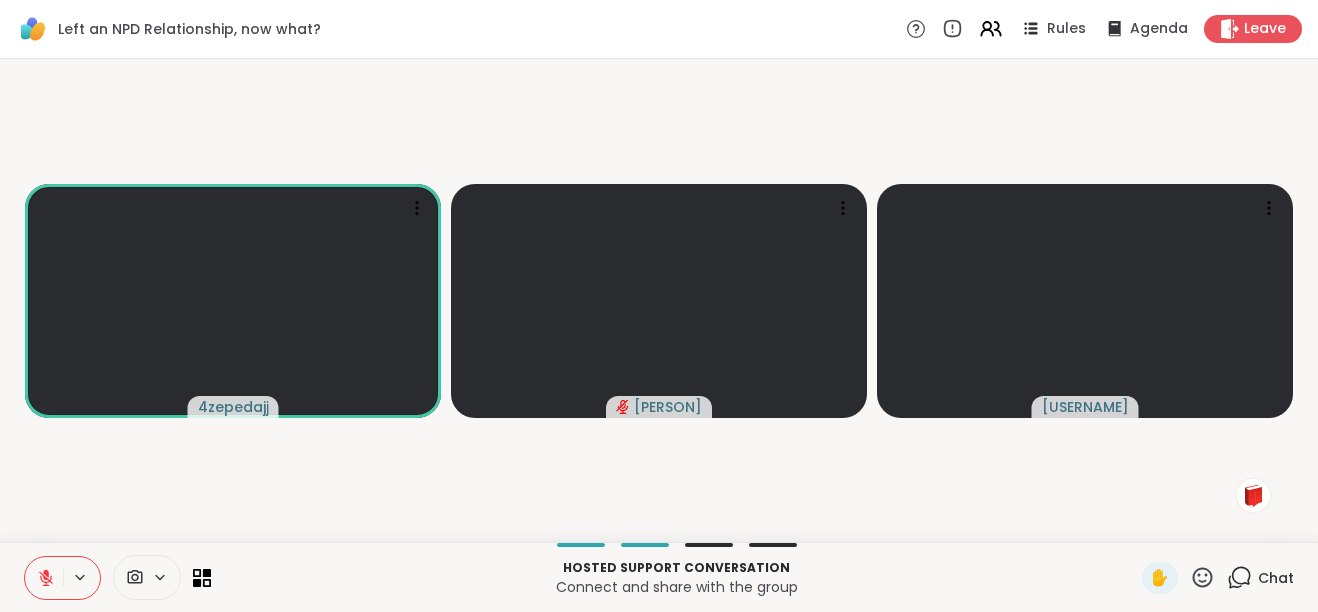 click 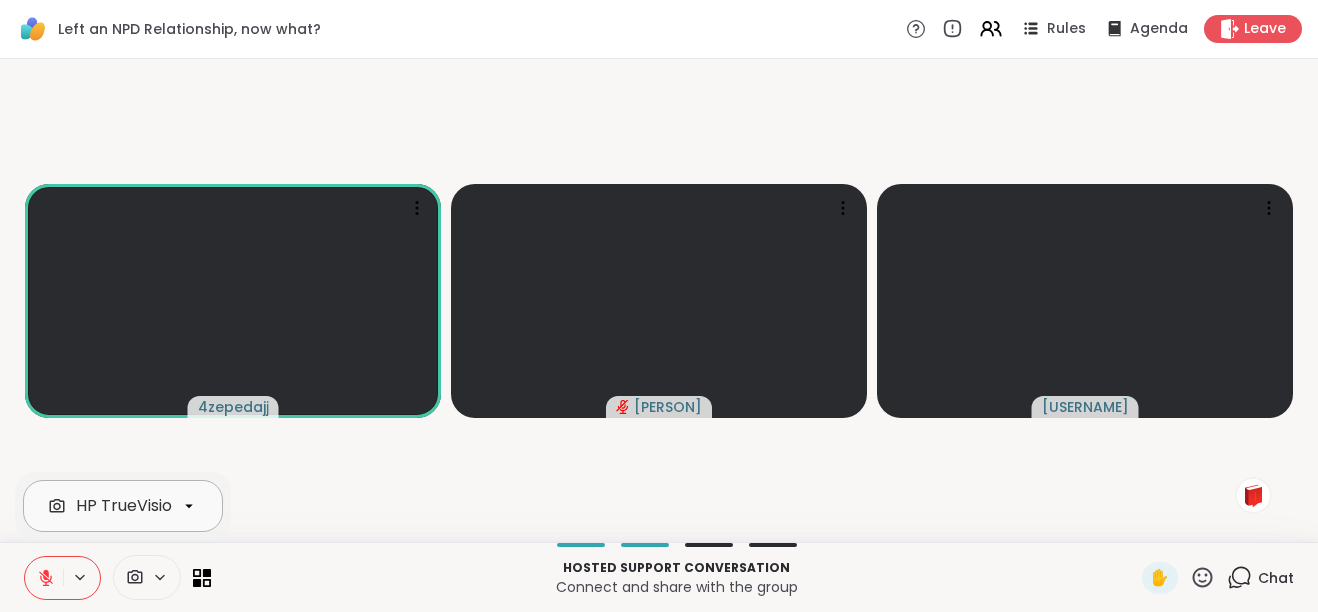 click 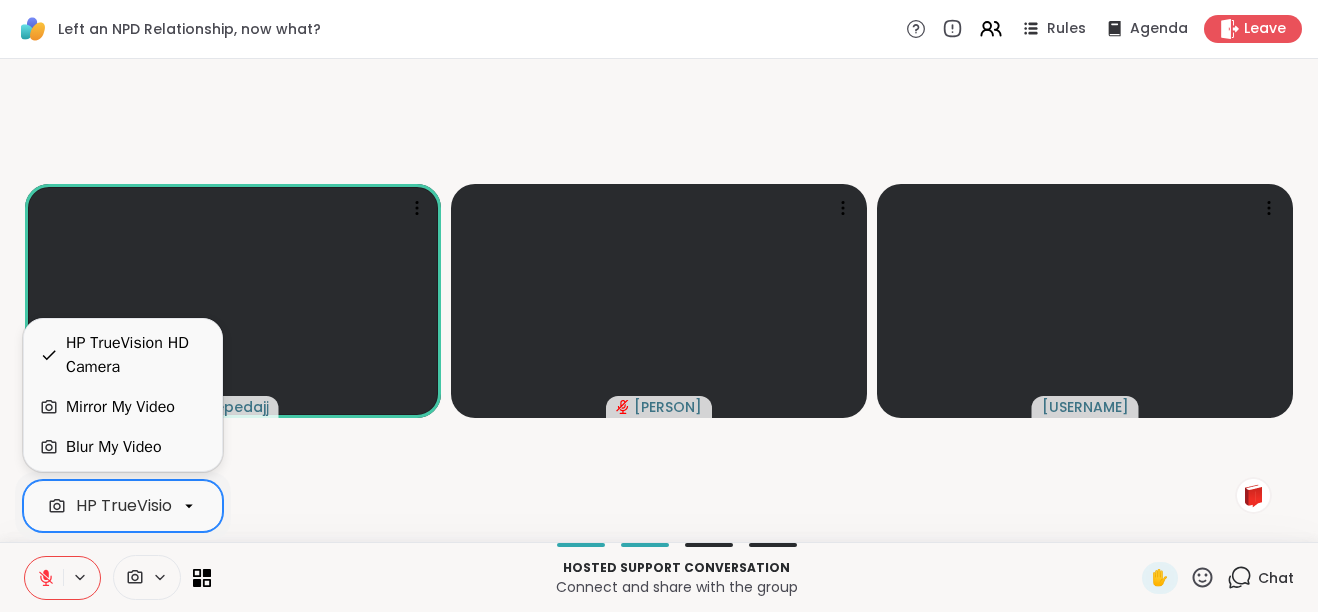 scroll, scrollTop: 0, scrollLeft: 77, axis: horizontal 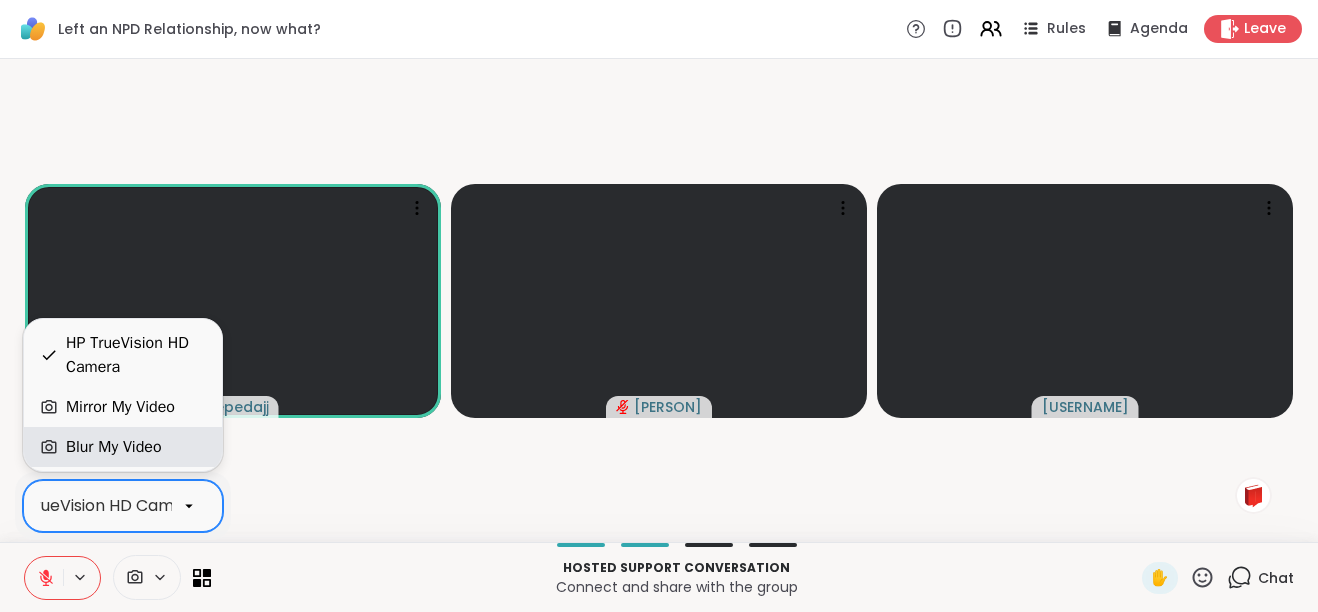 click on "Blur My Video" at bounding box center (114, 447) 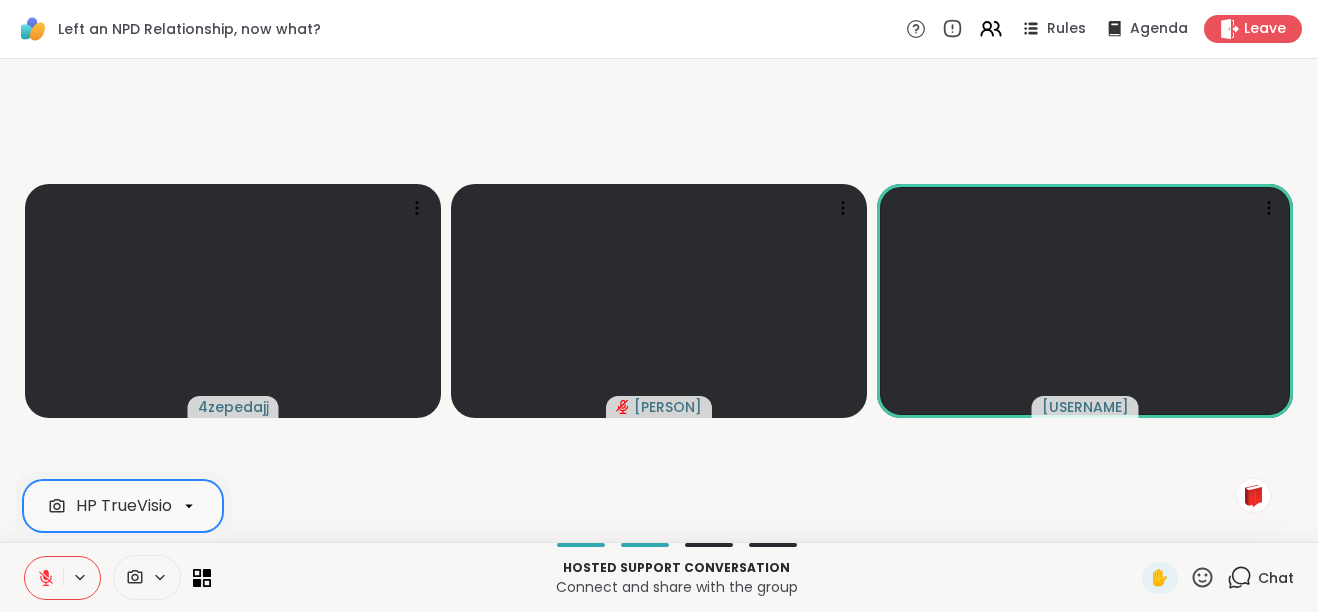 click at bounding box center (189, 506) 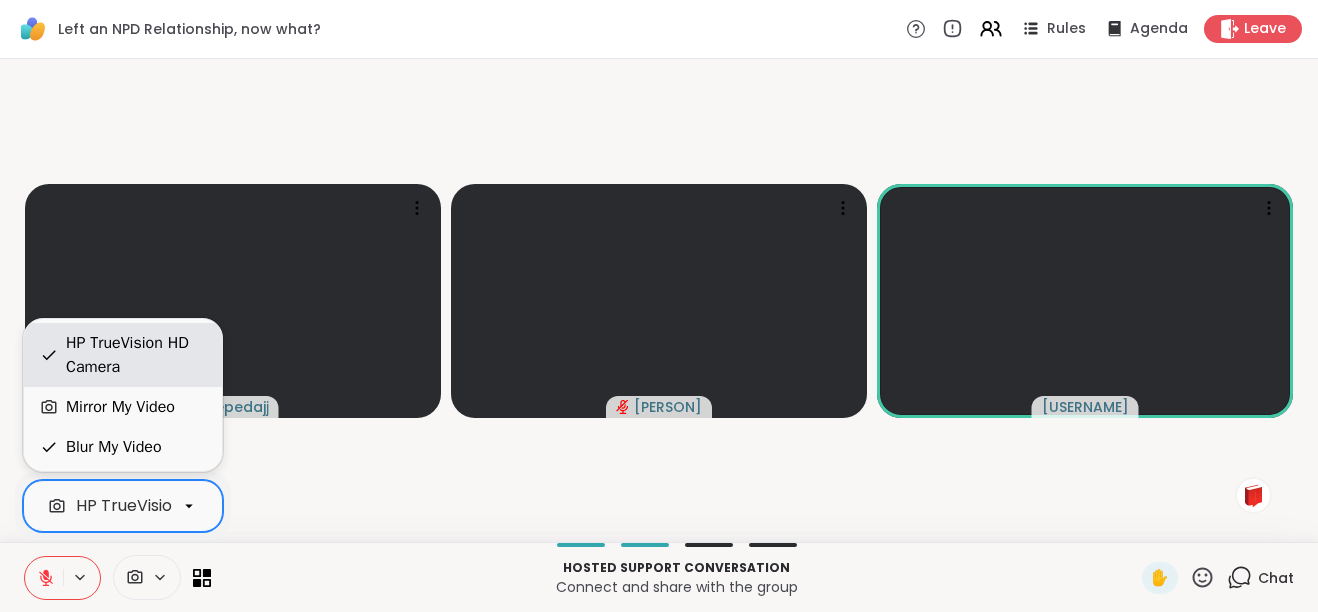 click on "HP TrueVision HD Camera" at bounding box center [136, 355] 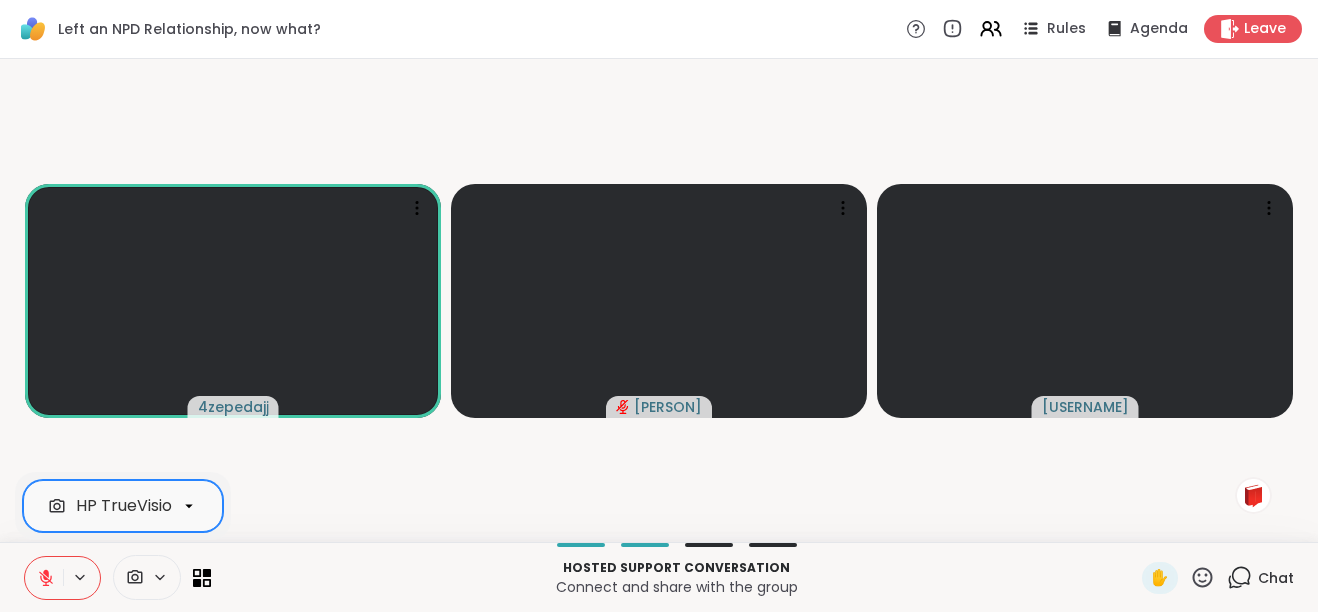 click 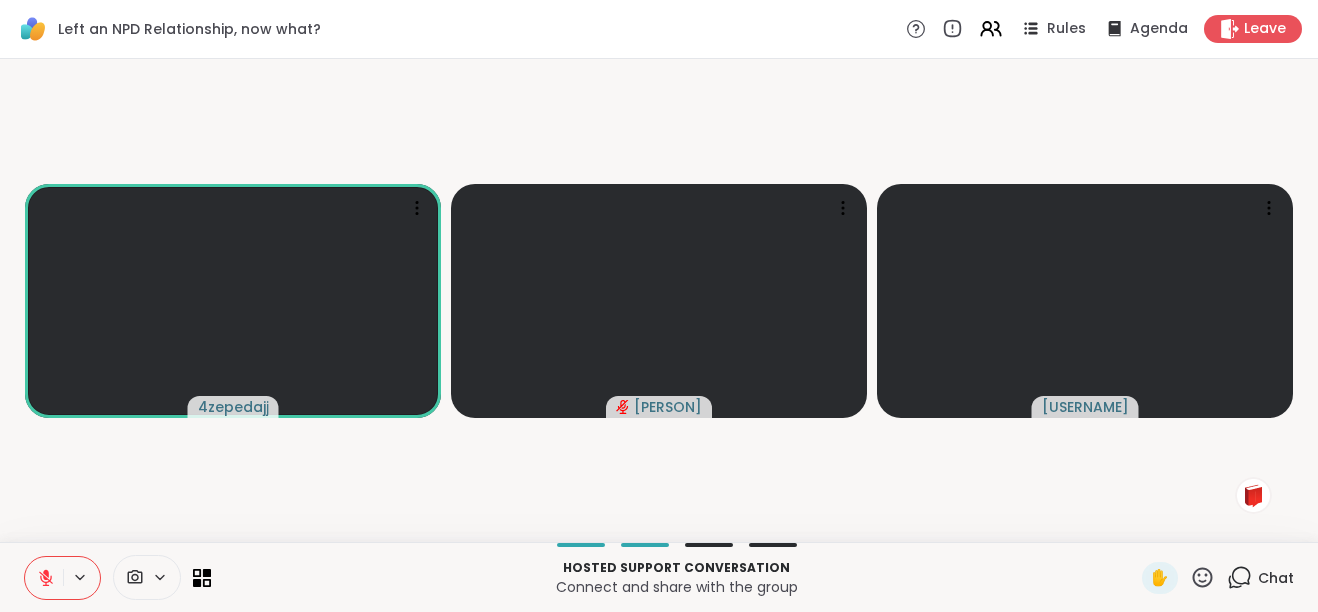 click at bounding box center [44, 578] 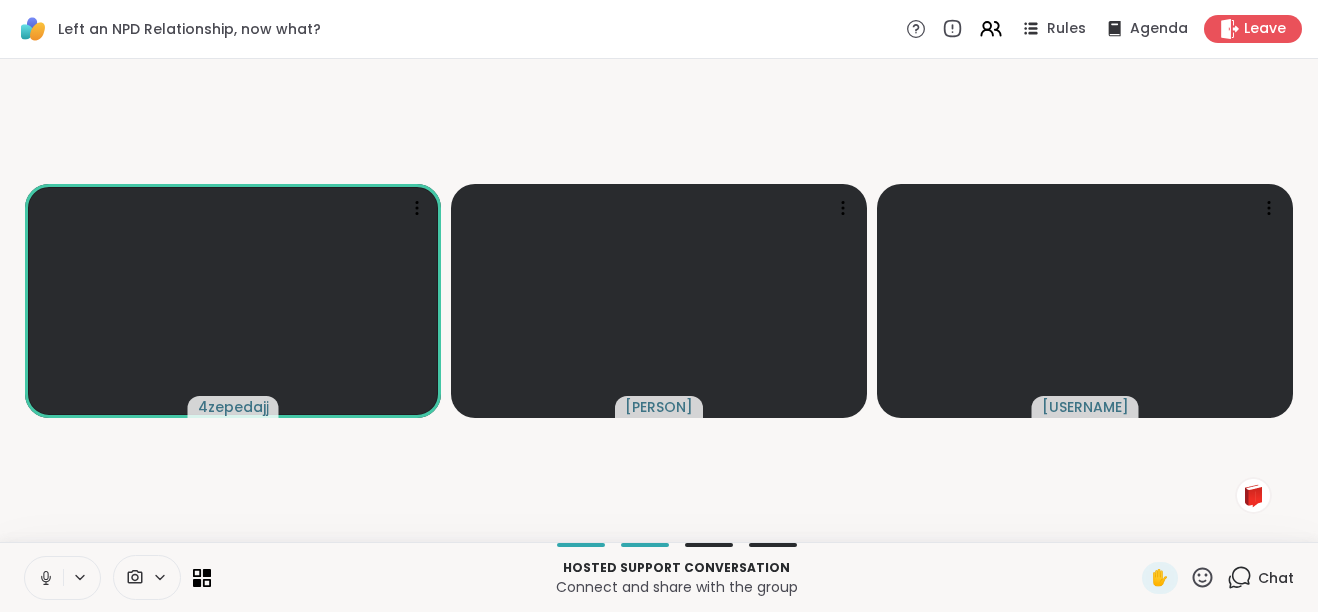 click 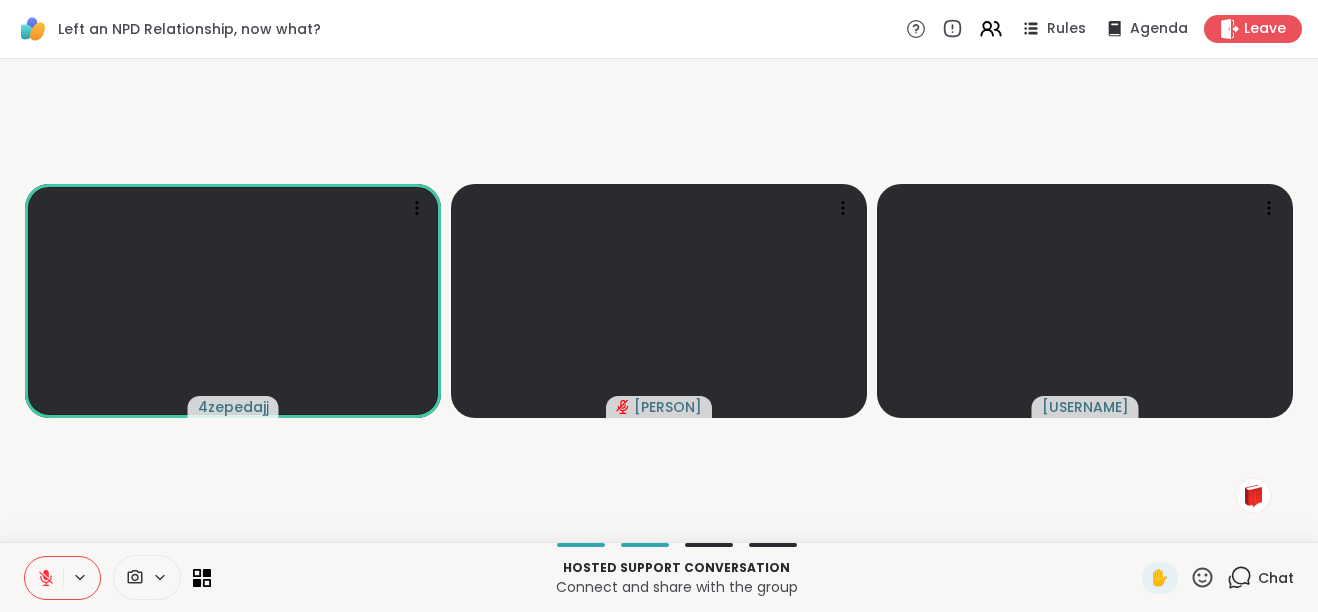 type 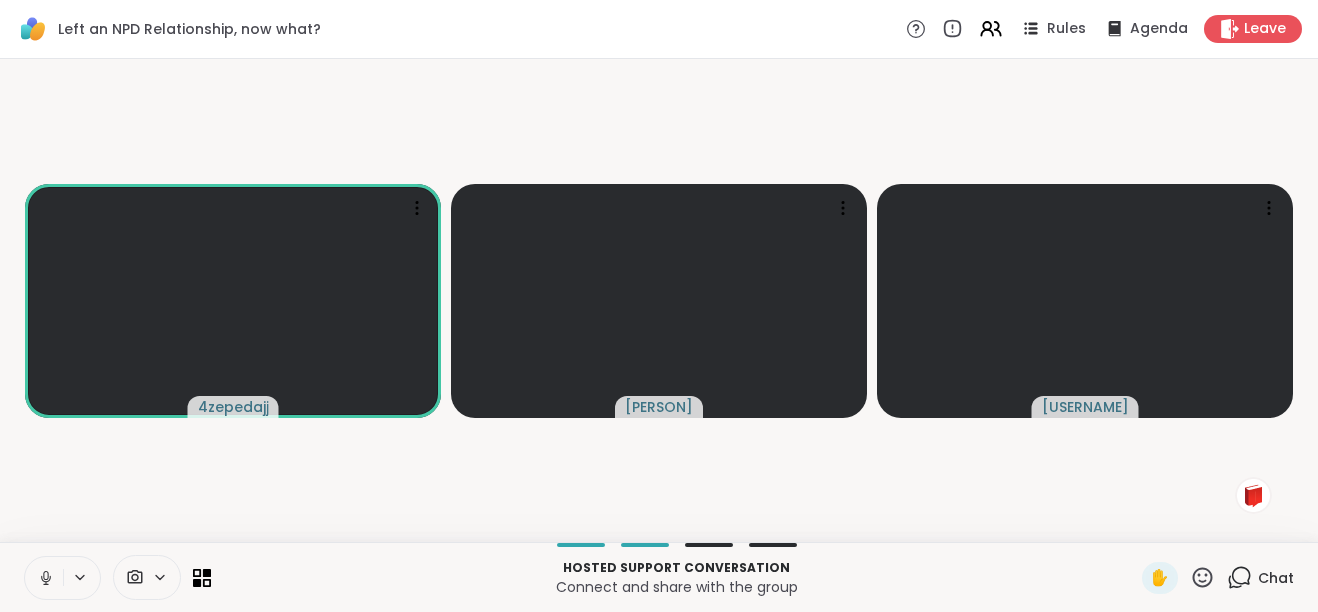 click 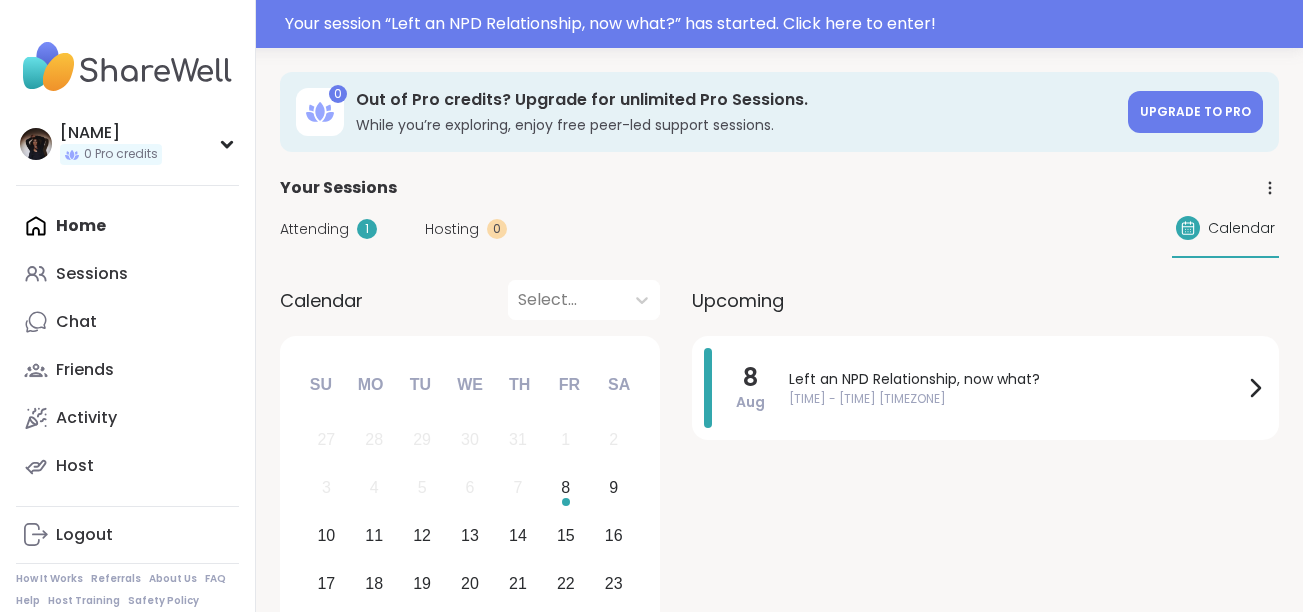 scroll, scrollTop: 0, scrollLeft: 0, axis: both 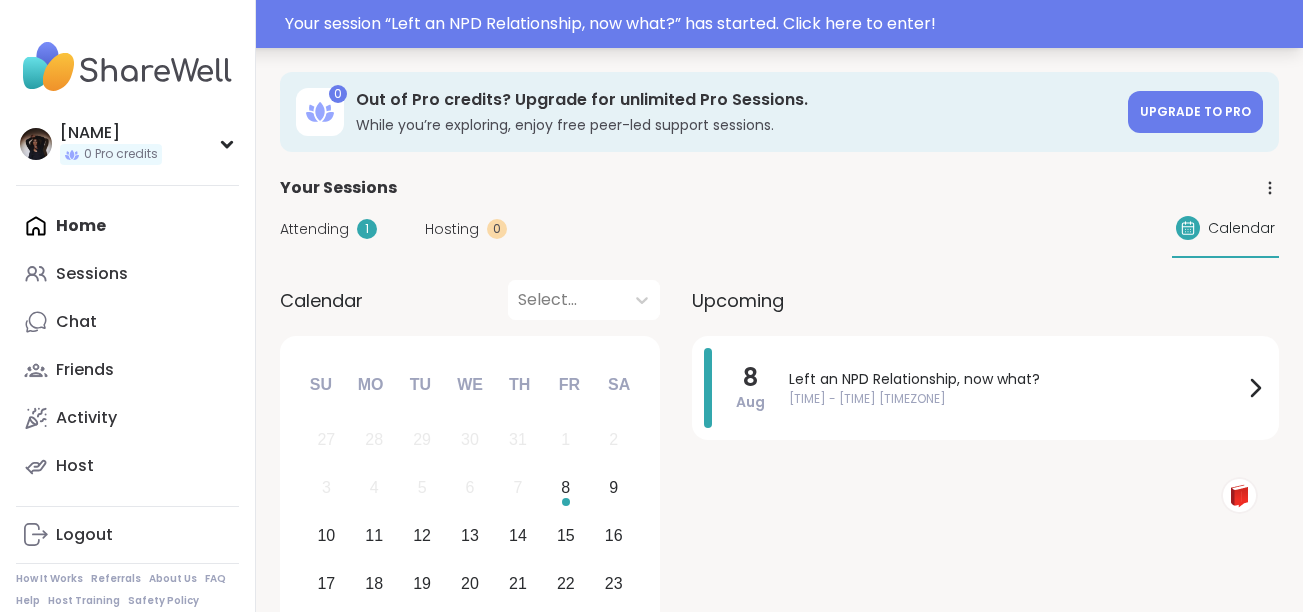 click on "Your session “ Left an NPD Relationship, now what? ” has started. Click here to enter!" at bounding box center [788, 24] 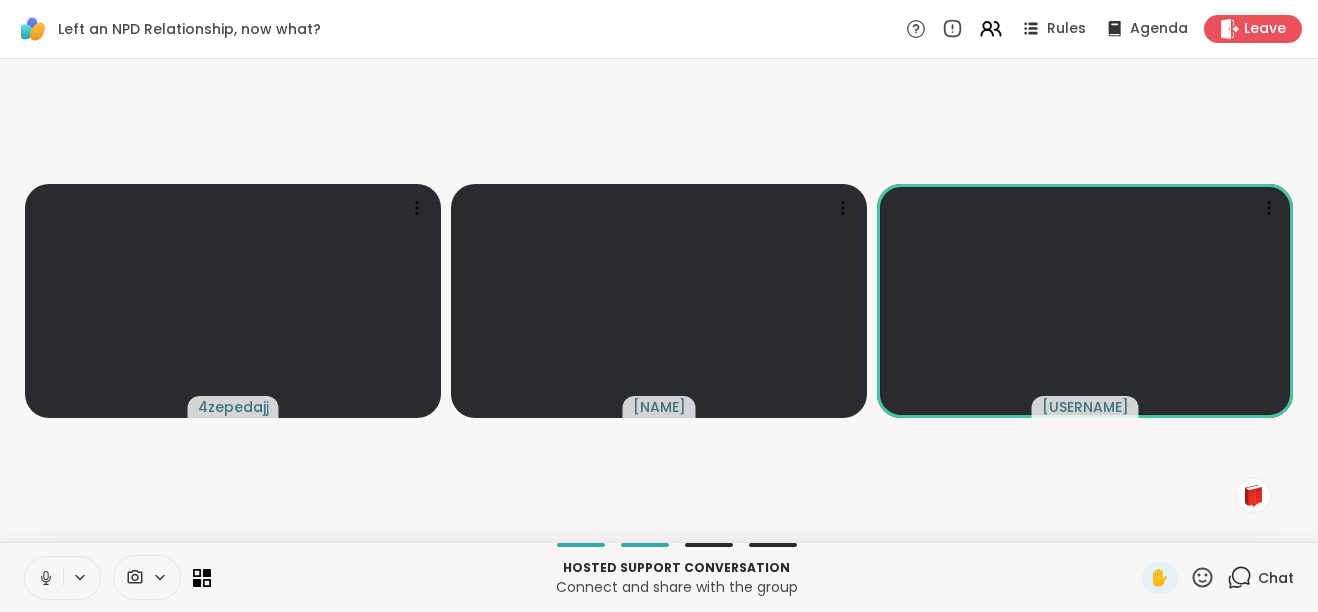 click 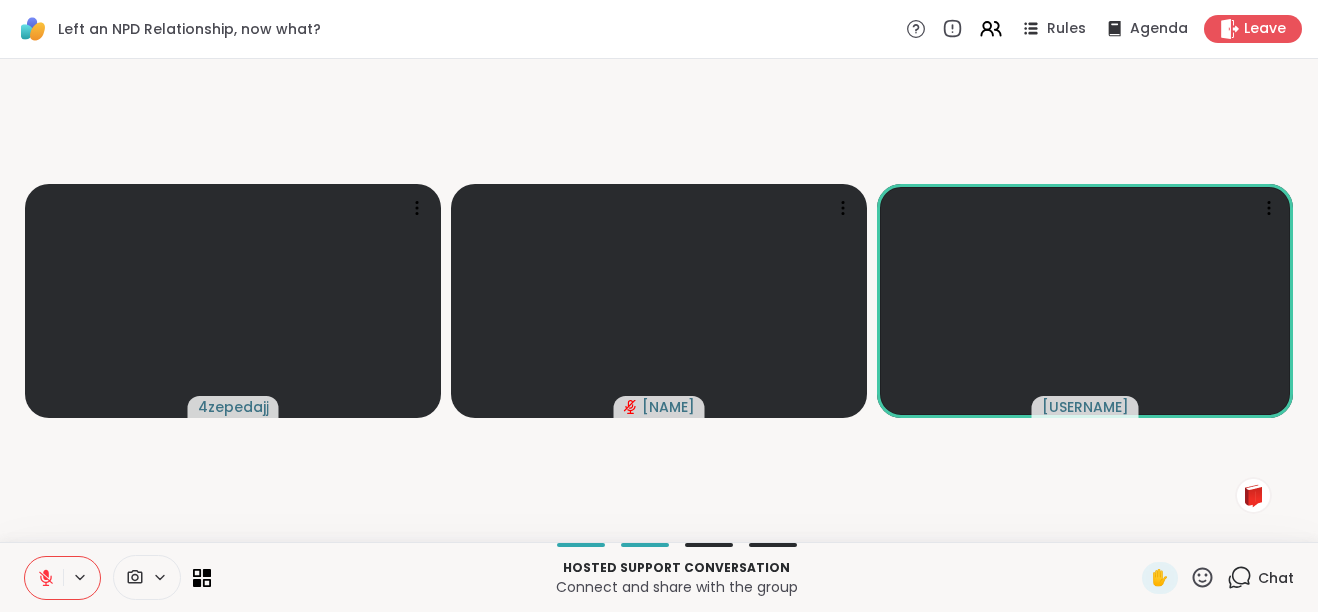 click 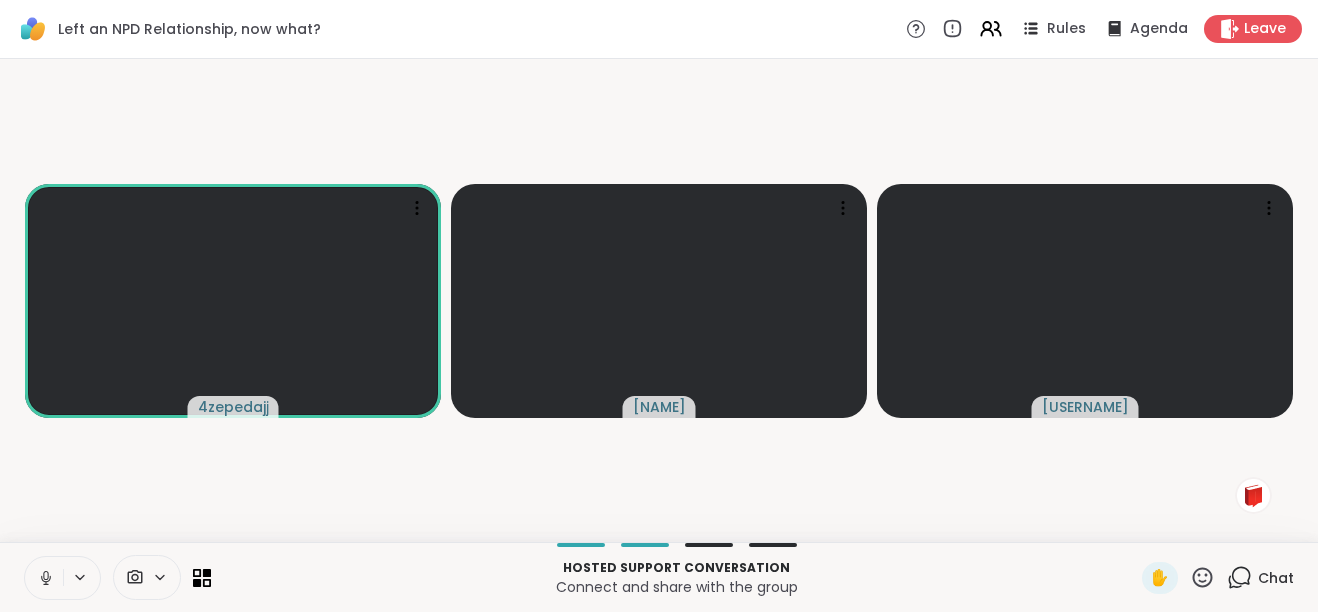 click at bounding box center [44, 578] 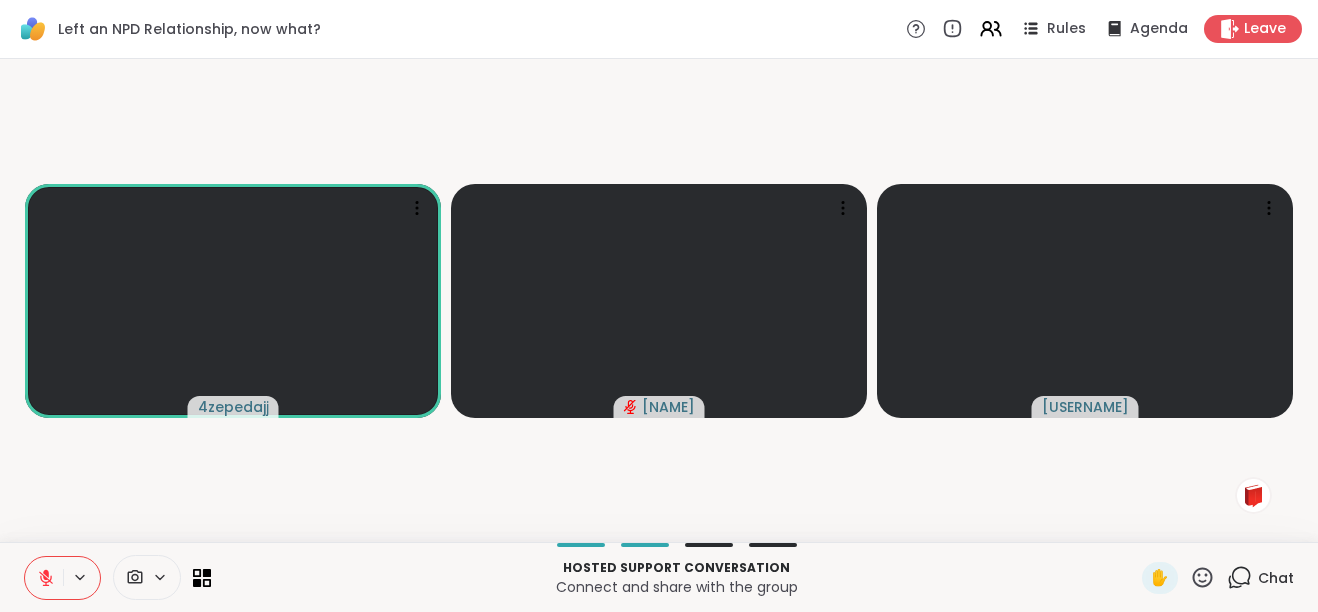 click at bounding box center [44, 578] 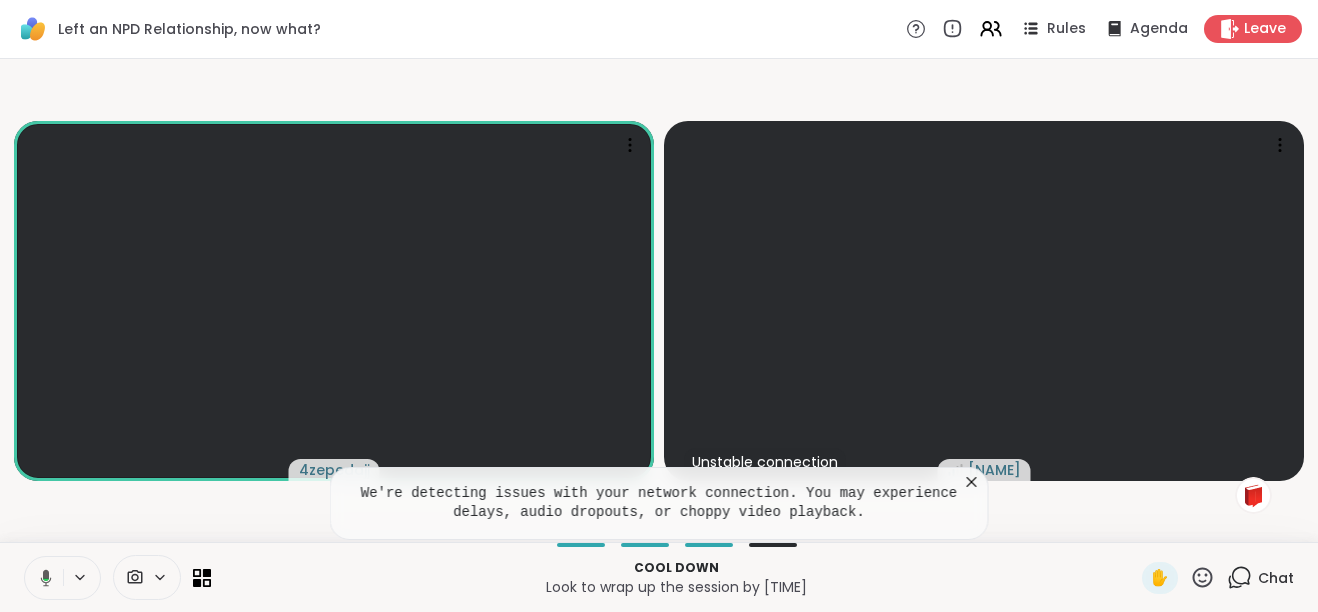 click on "4zepedajj Unstable connection MissChristella" at bounding box center (659, 300) 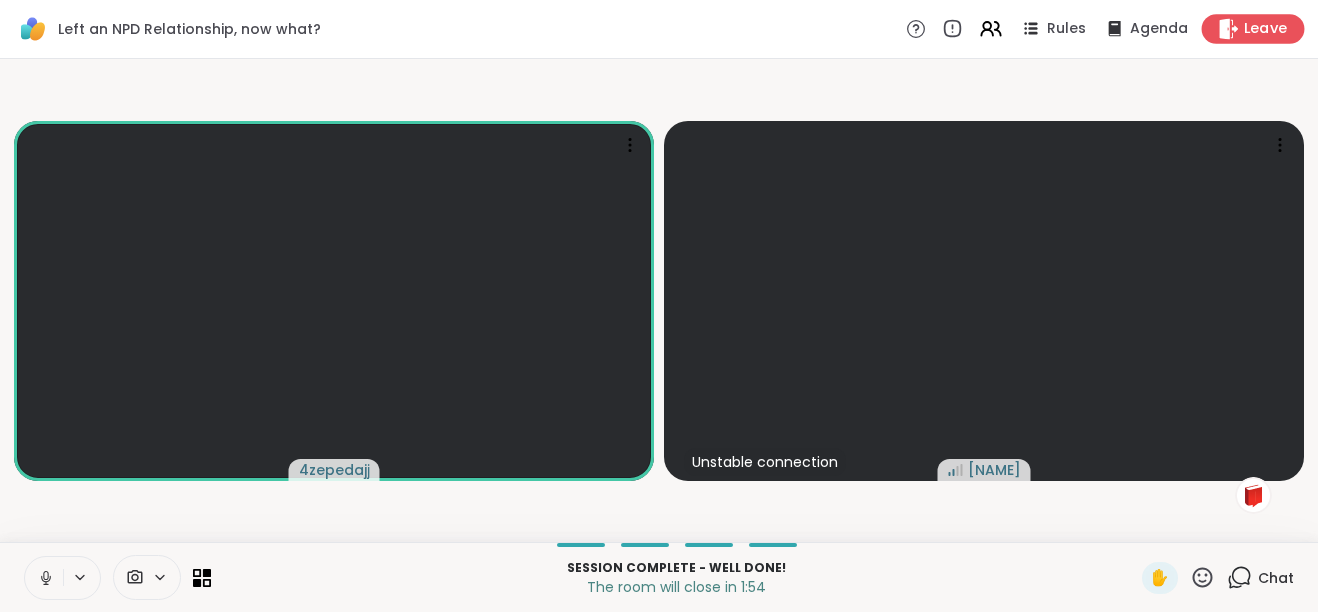 click on "Leave" at bounding box center (1266, 29) 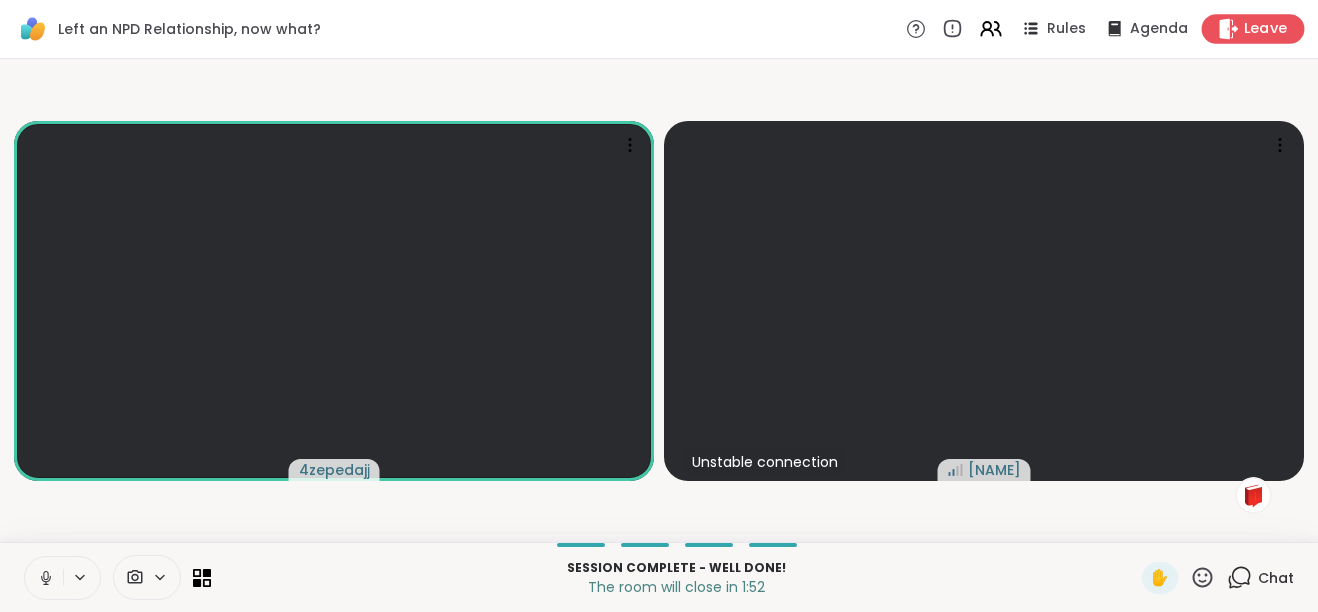 click on "Leave" at bounding box center [1266, 29] 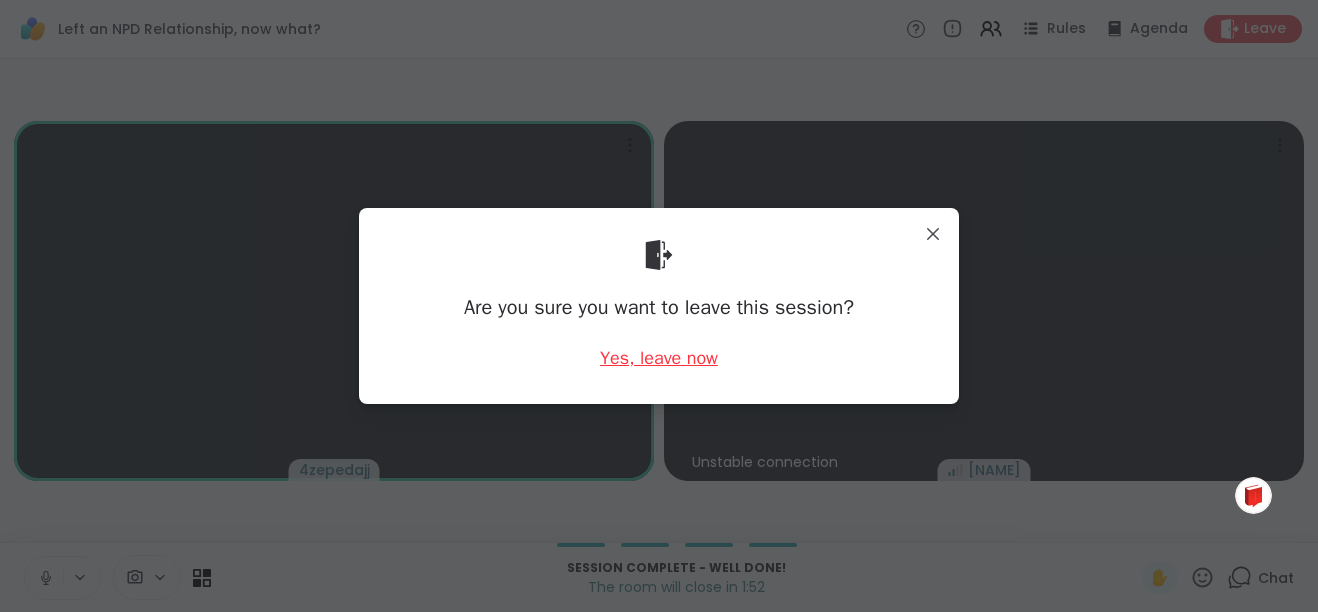click on "Yes, leave now" at bounding box center [659, 358] 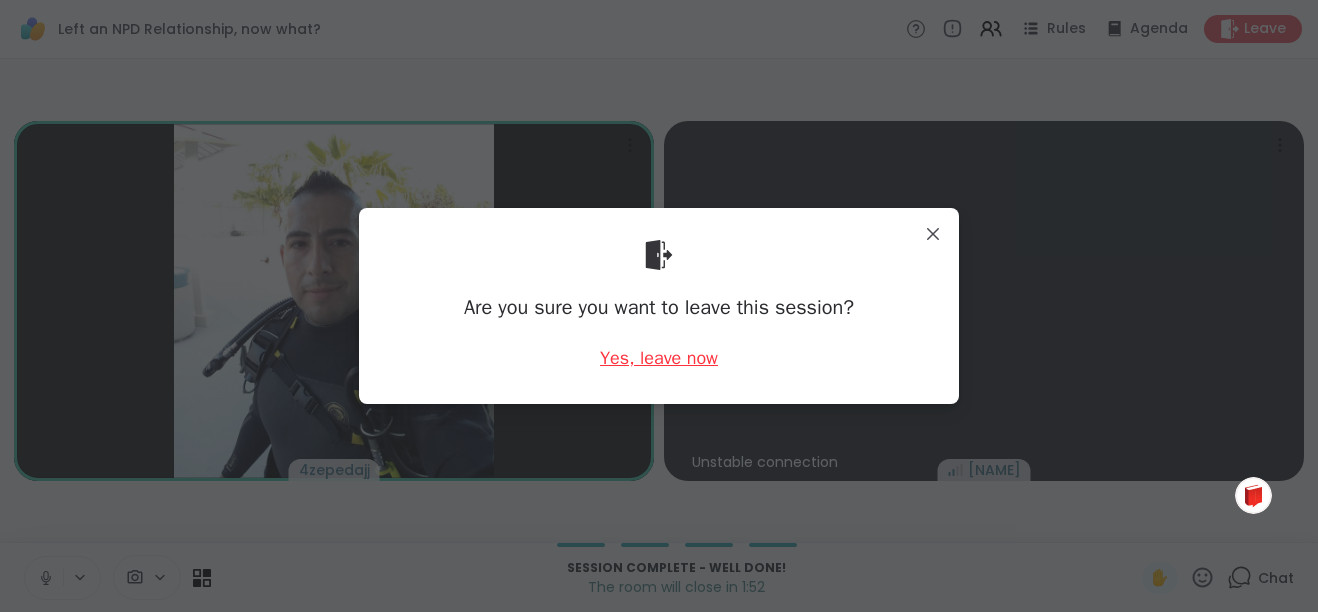 click on "Yes, leave now" at bounding box center (659, 358) 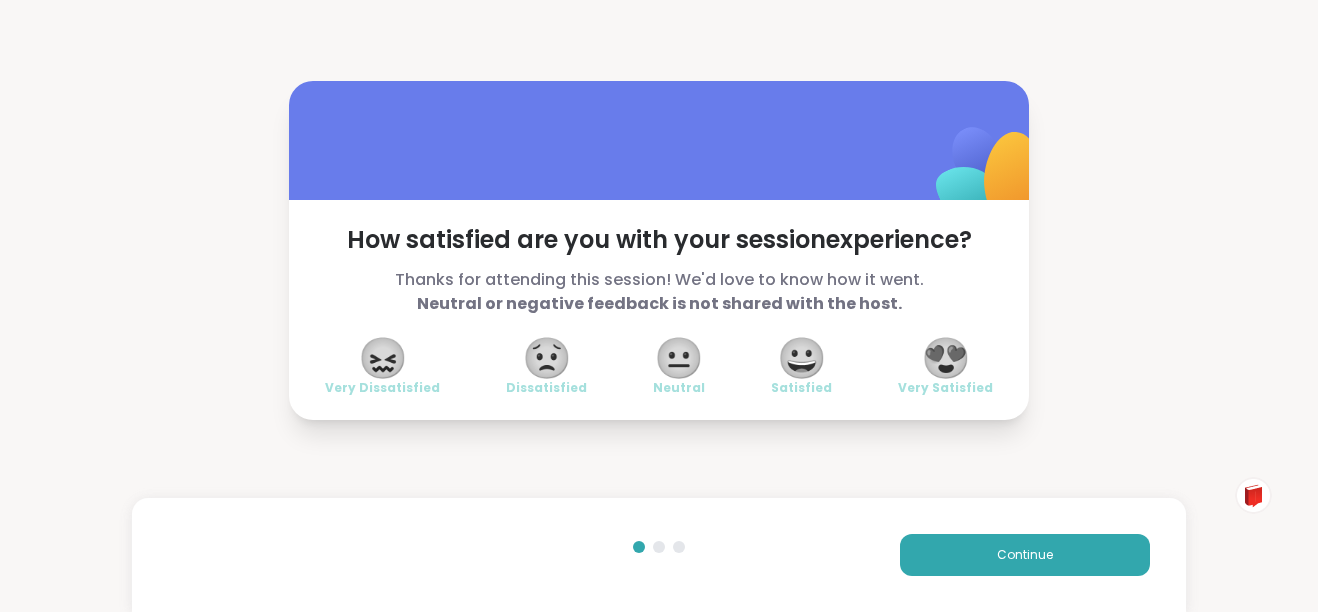 click on "Very Satisfied" at bounding box center [945, 388] 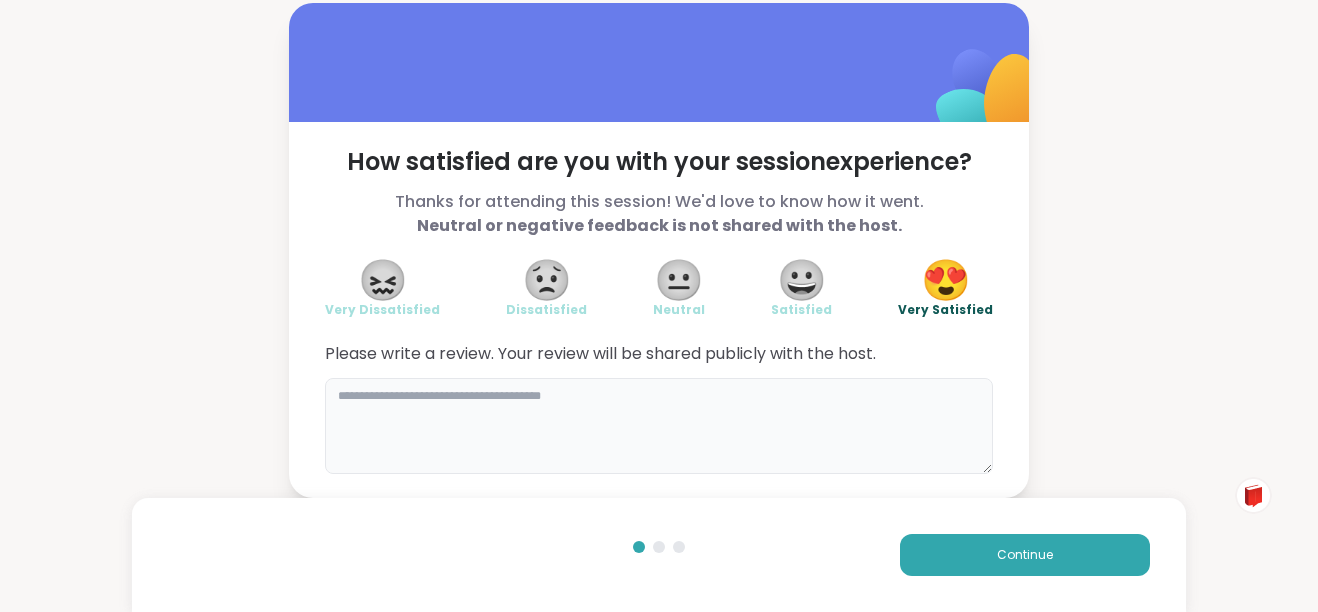 click at bounding box center (659, 426) 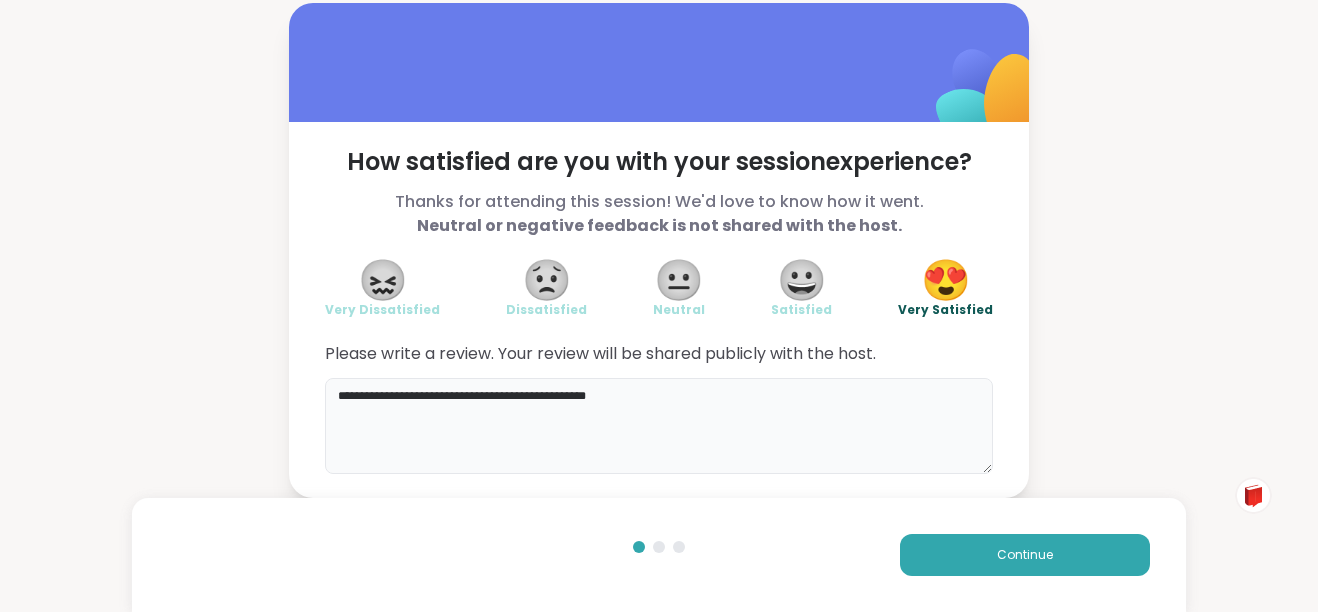 type on "**********" 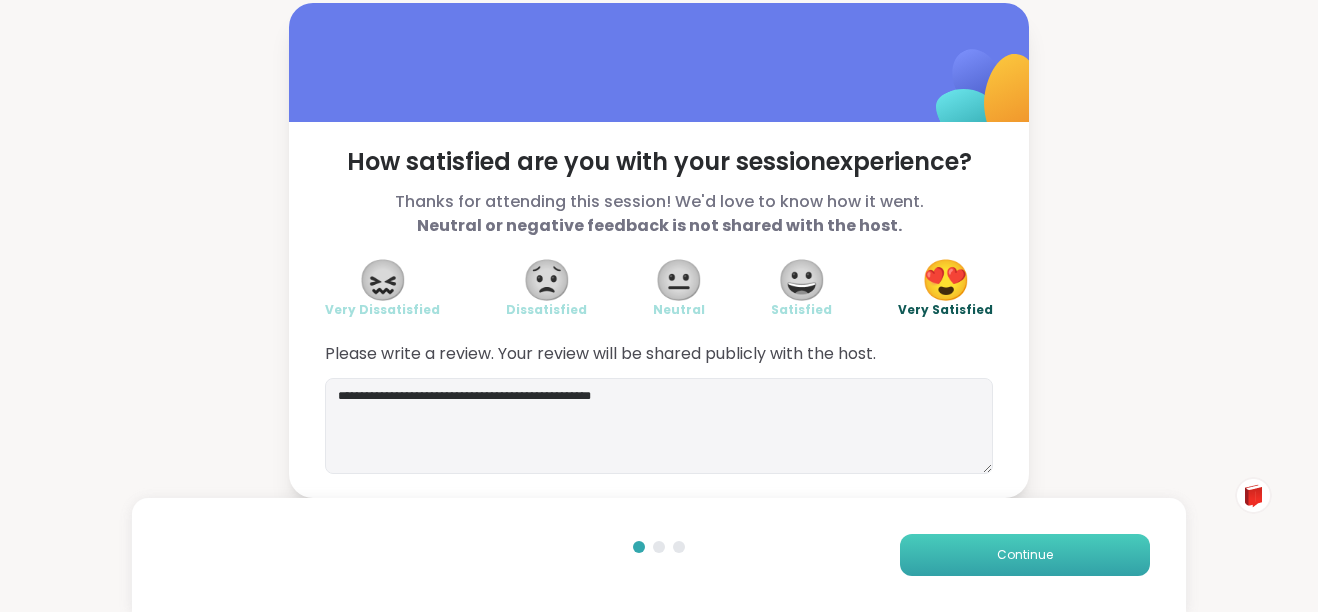 click on "Continue" at bounding box center (1025, 555) 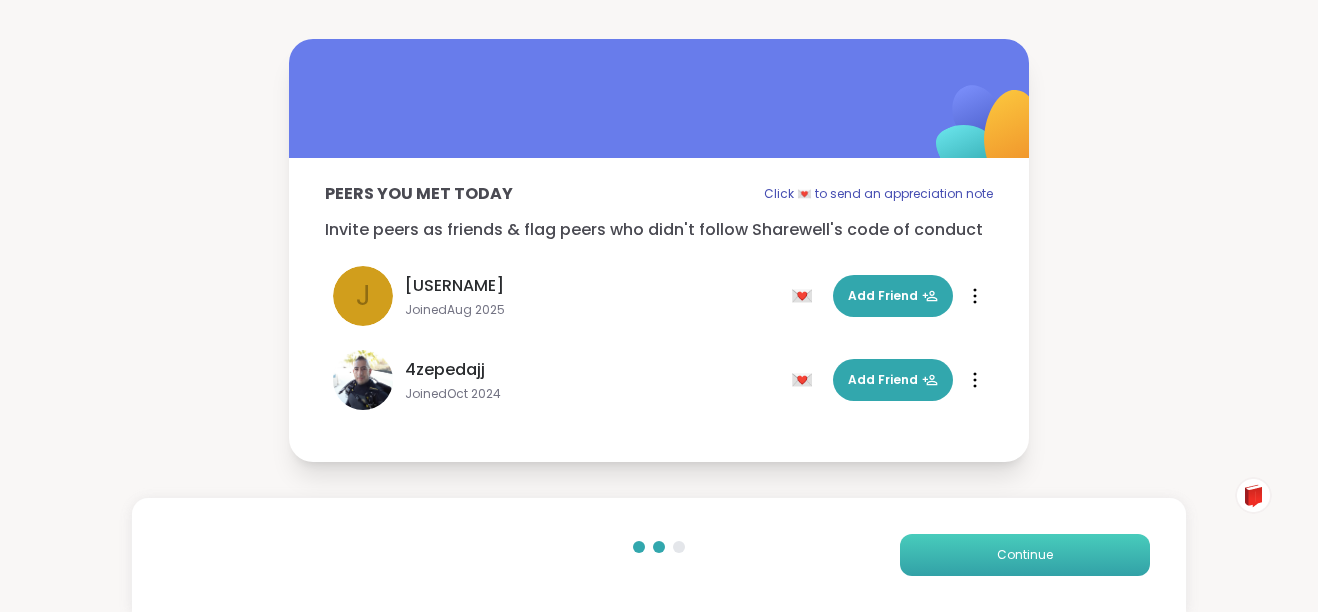 click on "Continue" at bounding box center (1025, 555) 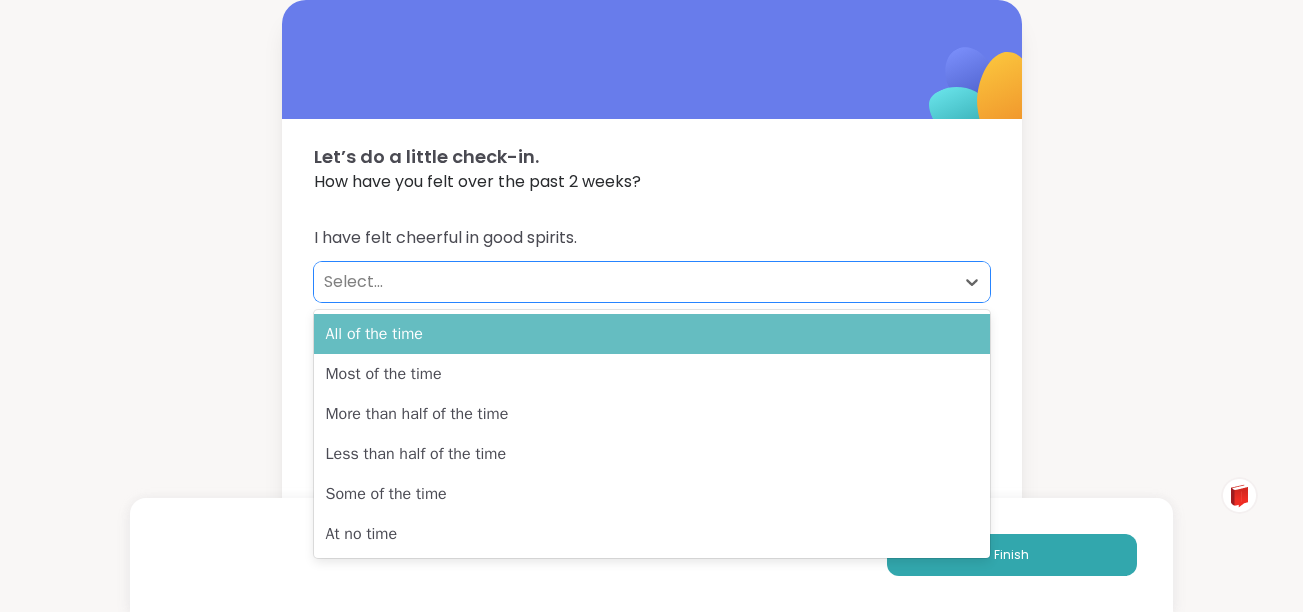 click on "All of the time" at bounding box center [652, 334] 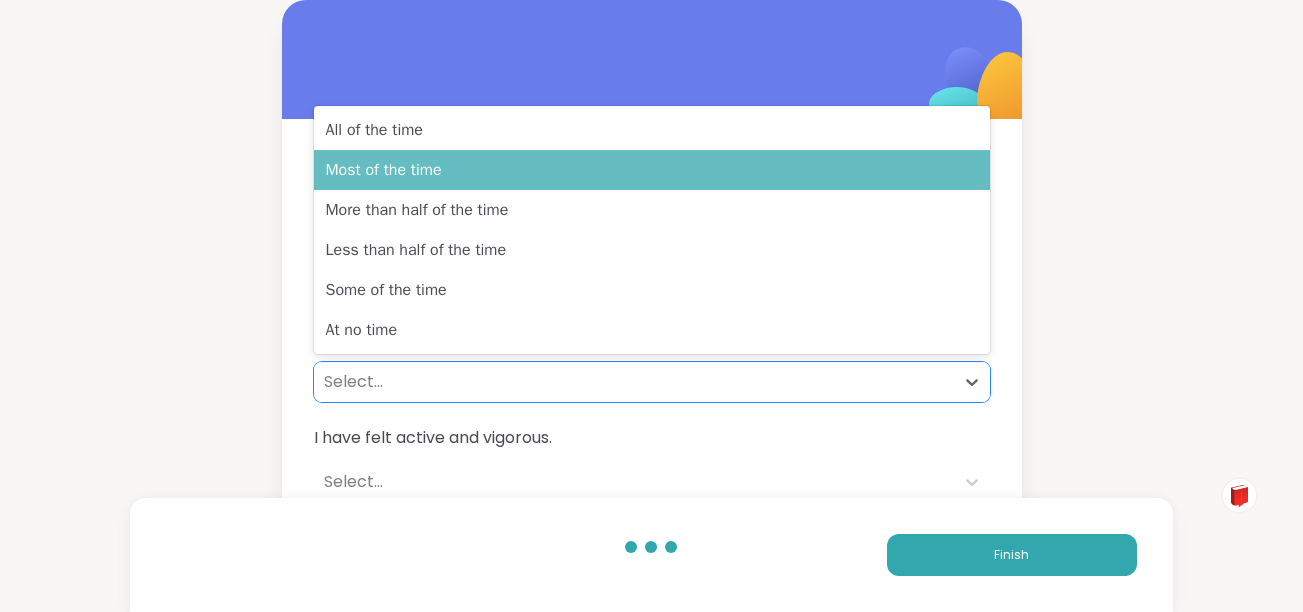 click on "Most of the time" at bounding box center [652, 170] 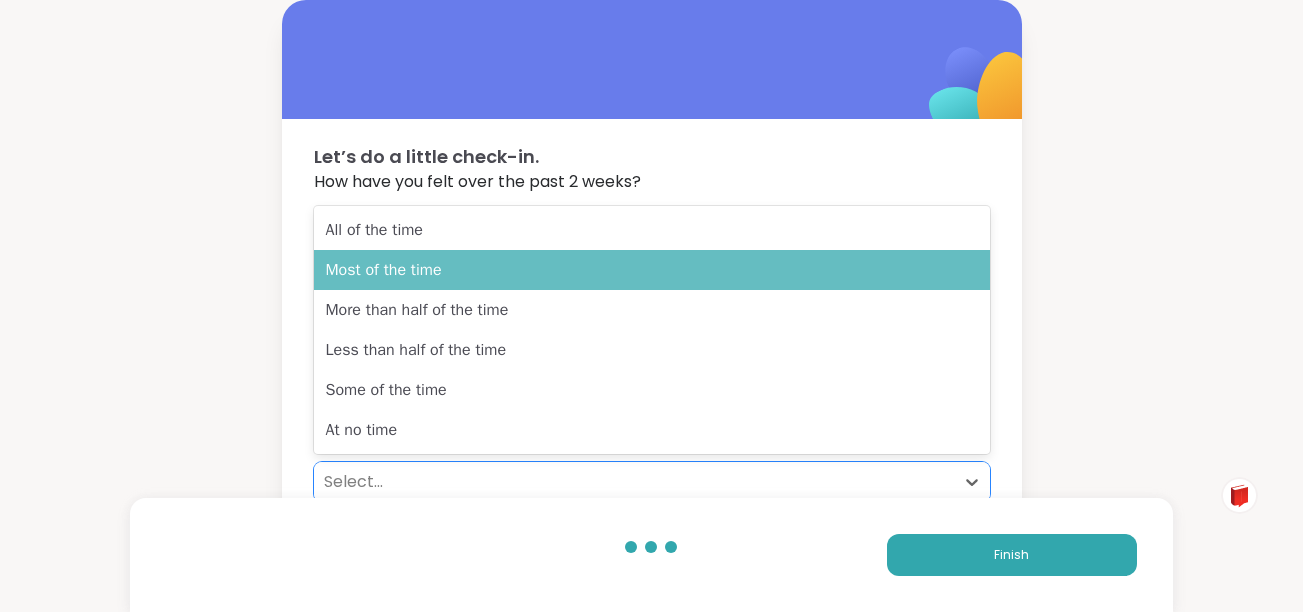 click on "Most of the time" at bounding box center (652, 270) 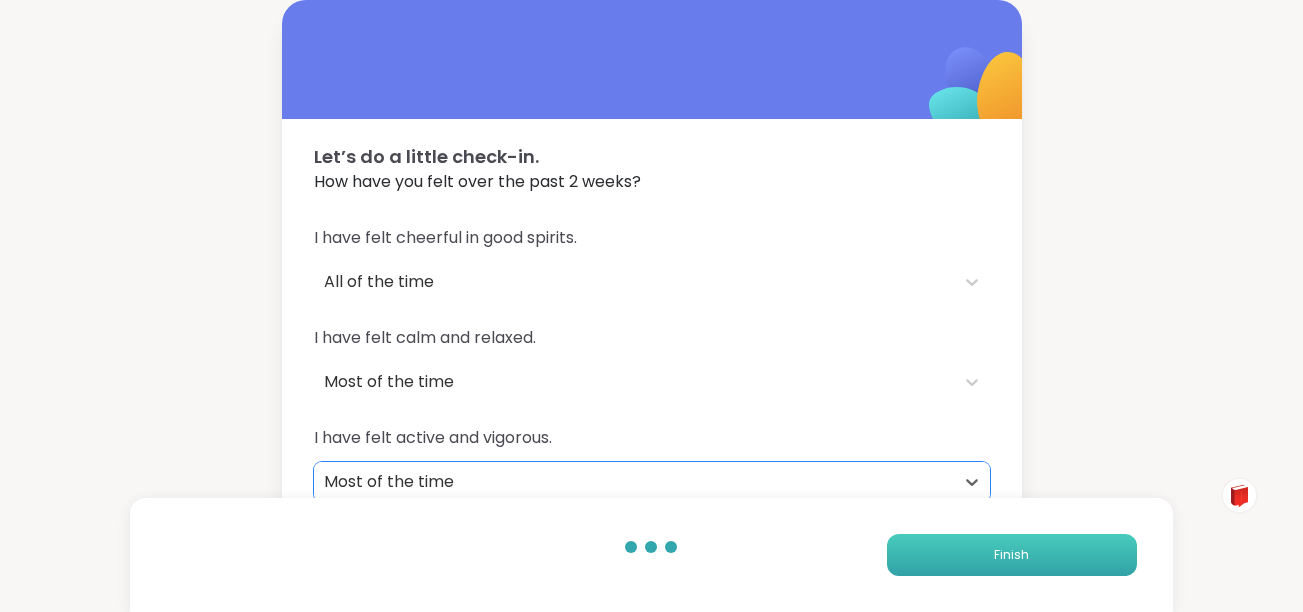 click on "Finish" at bounding box center [1012, 555] 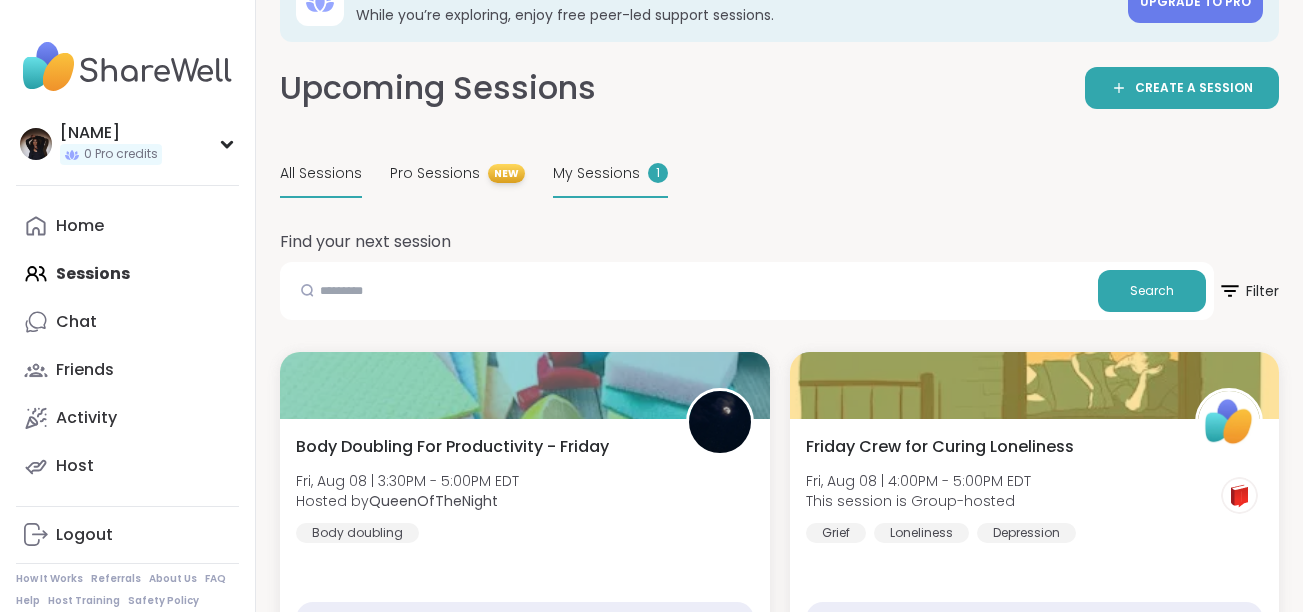 click on "My Sessions" at bounding box center (596, 173) 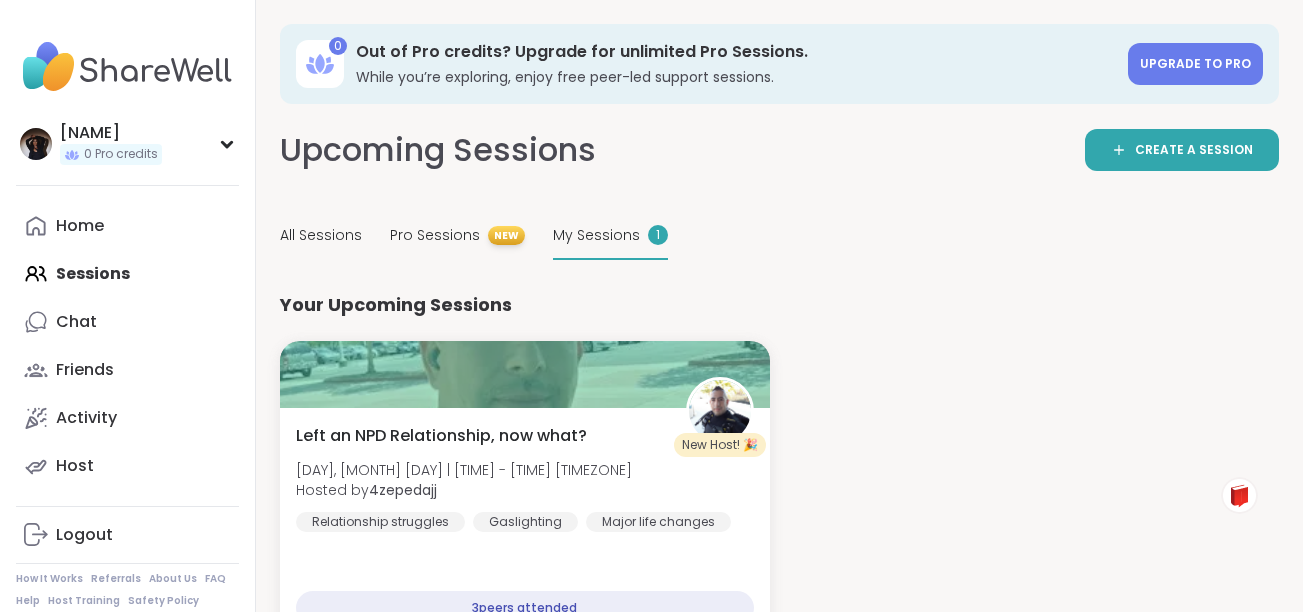 scroll, scrollTop: 49, scrollLeft: 0, axis: vertical 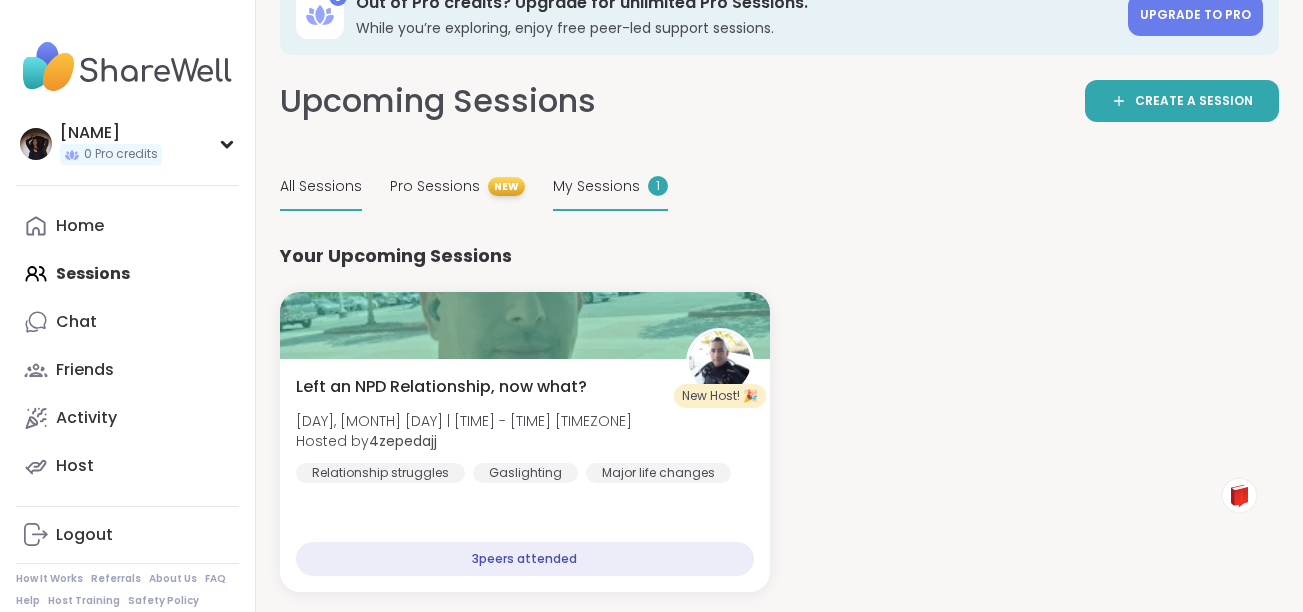 click on "All Sessions" at bounding box center (321, 187) 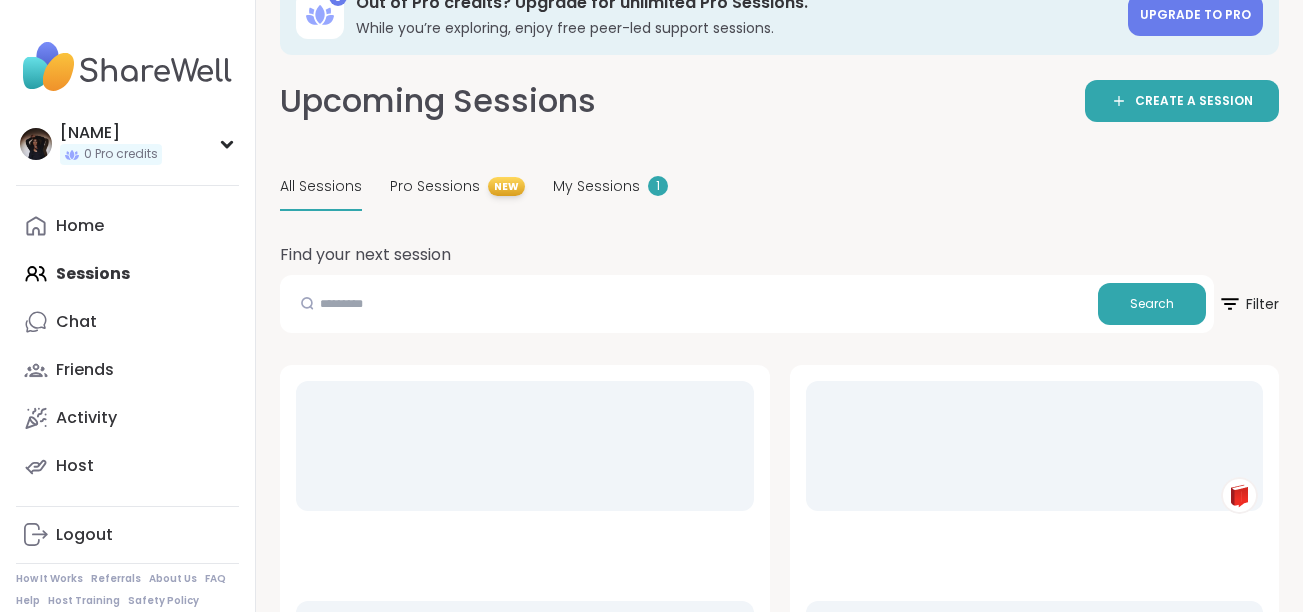scroll, scrollTop: 0, scrollLeft: 0, axis: both 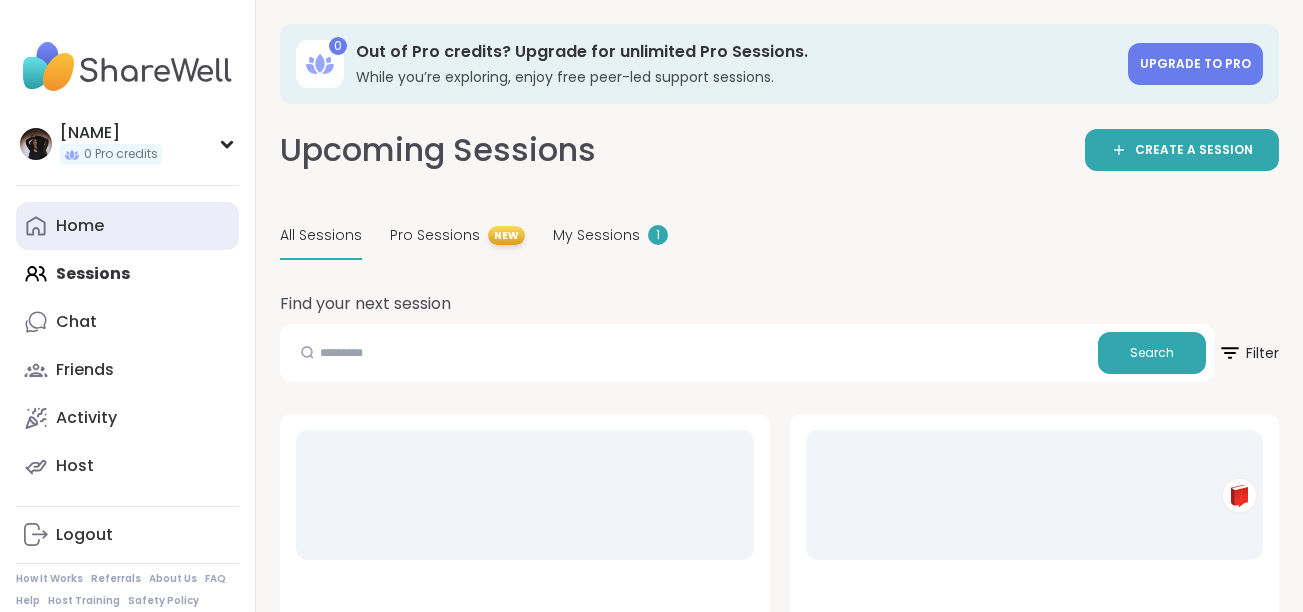 click on "Home" at bounding box center [80, 226] 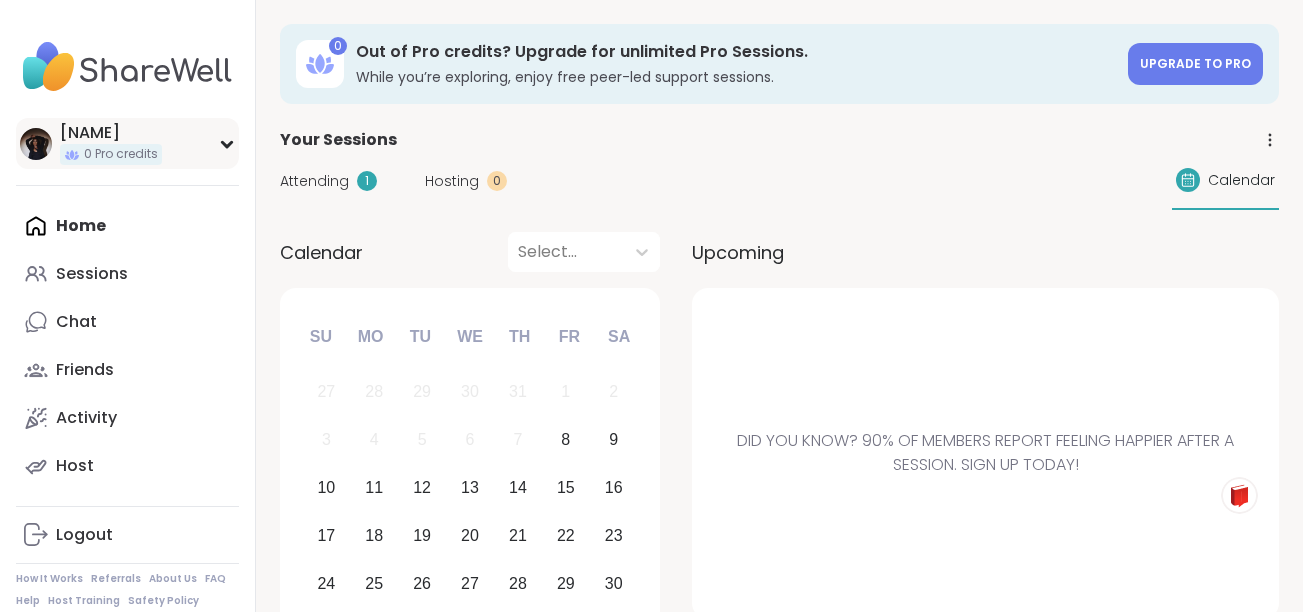 click at bounding box center (36, 144) 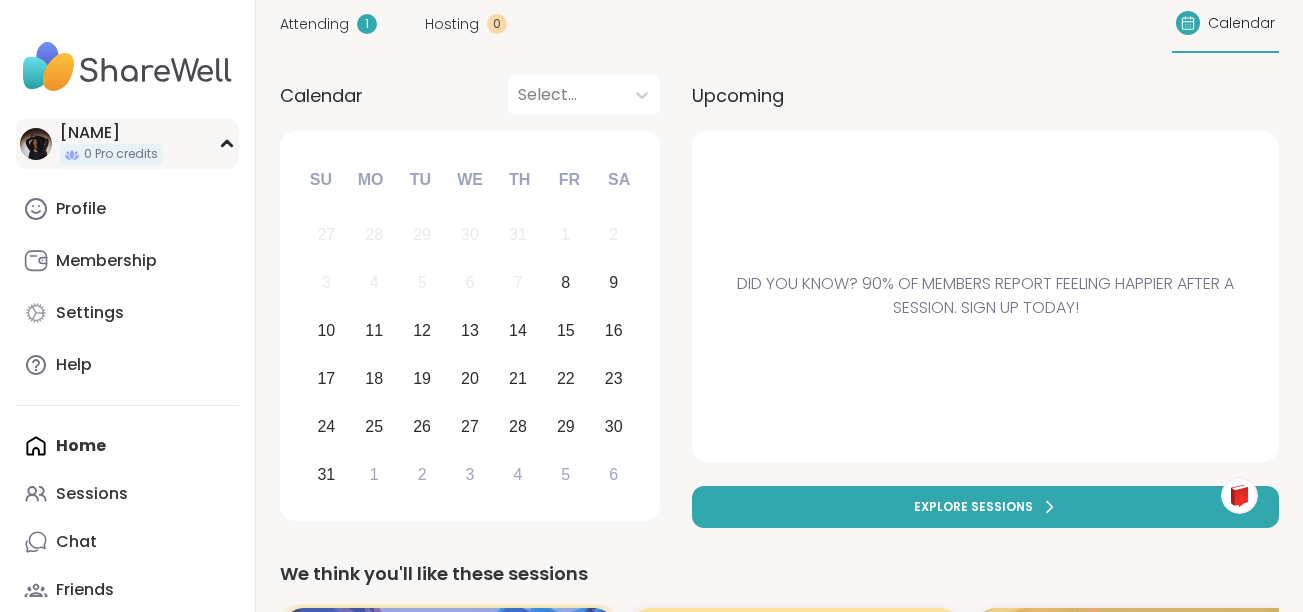 scroll, scrollTop: 158, scrollLeft: 0, axis: vertical 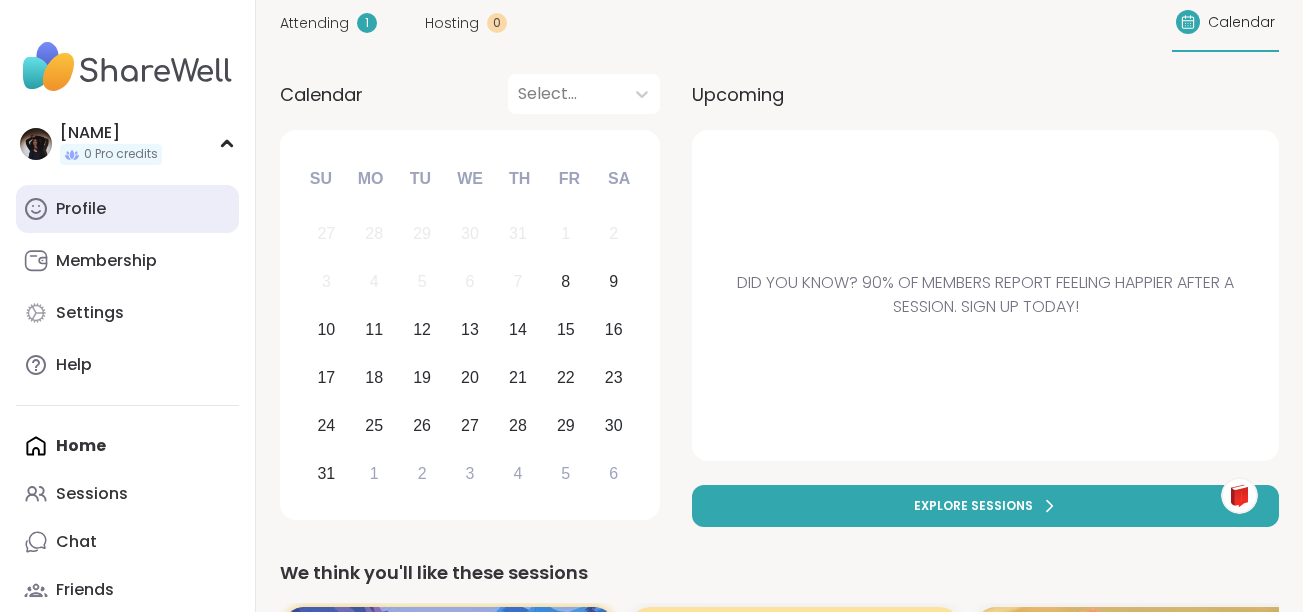 click on "Profile" at bounding box center (81, 209) 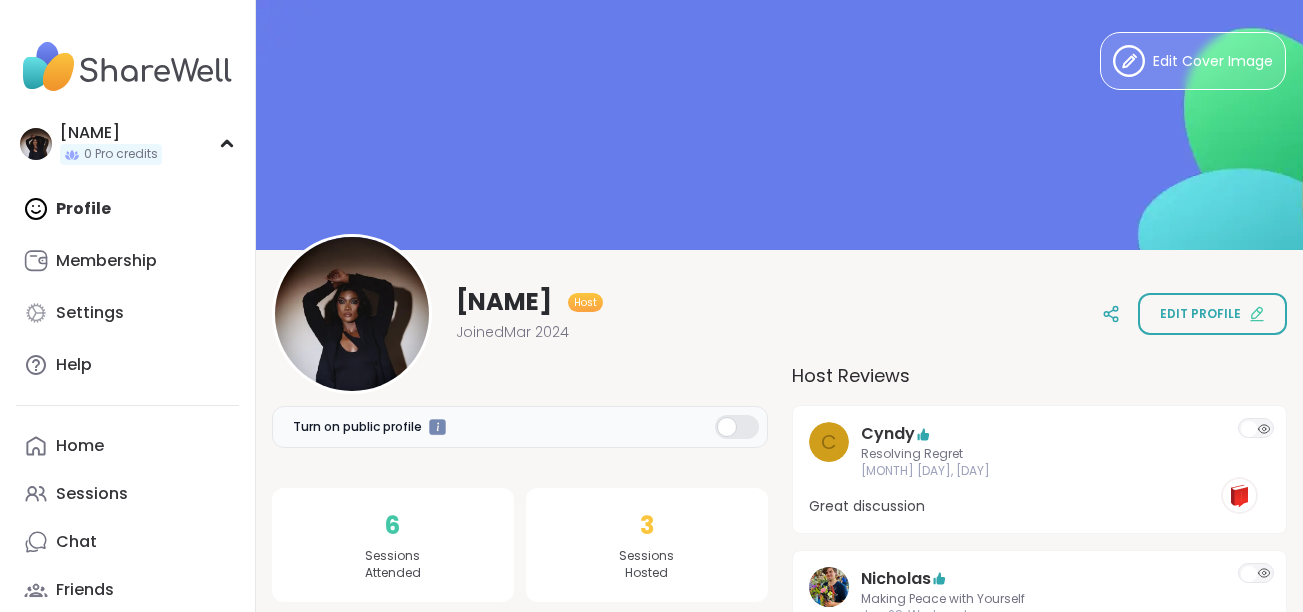 scroll, scrollTop: 0, scrollLeft: 0, axis: both 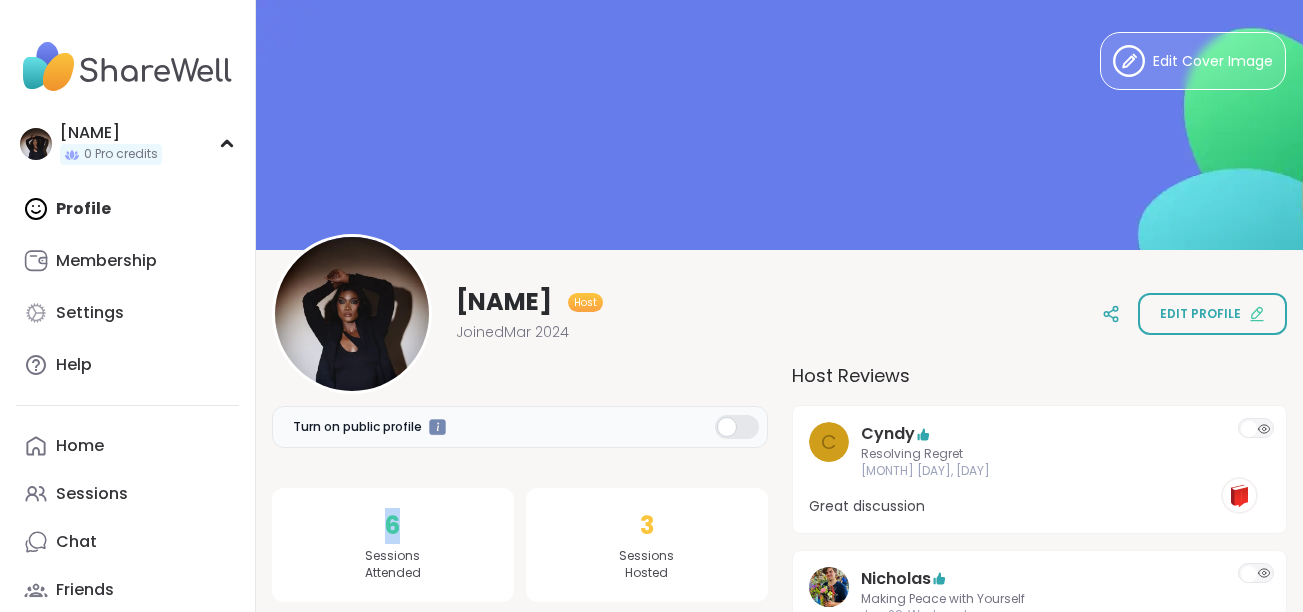 drag, startPoint x: 665, startPoint y: 466, endPoint x: 401, endPoint y: 519, distance: 269.26752 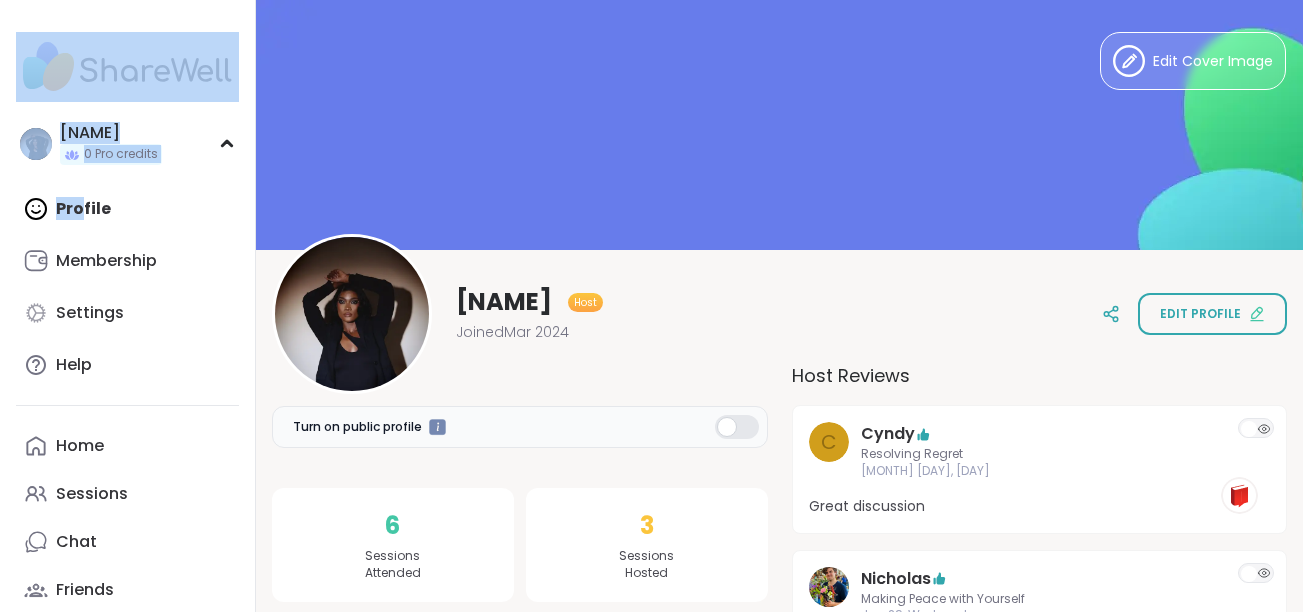 drag, startPoint x: 80, startPoint y: 210, endPoint x: 41, endPoint y: -27, distance: 240.18742 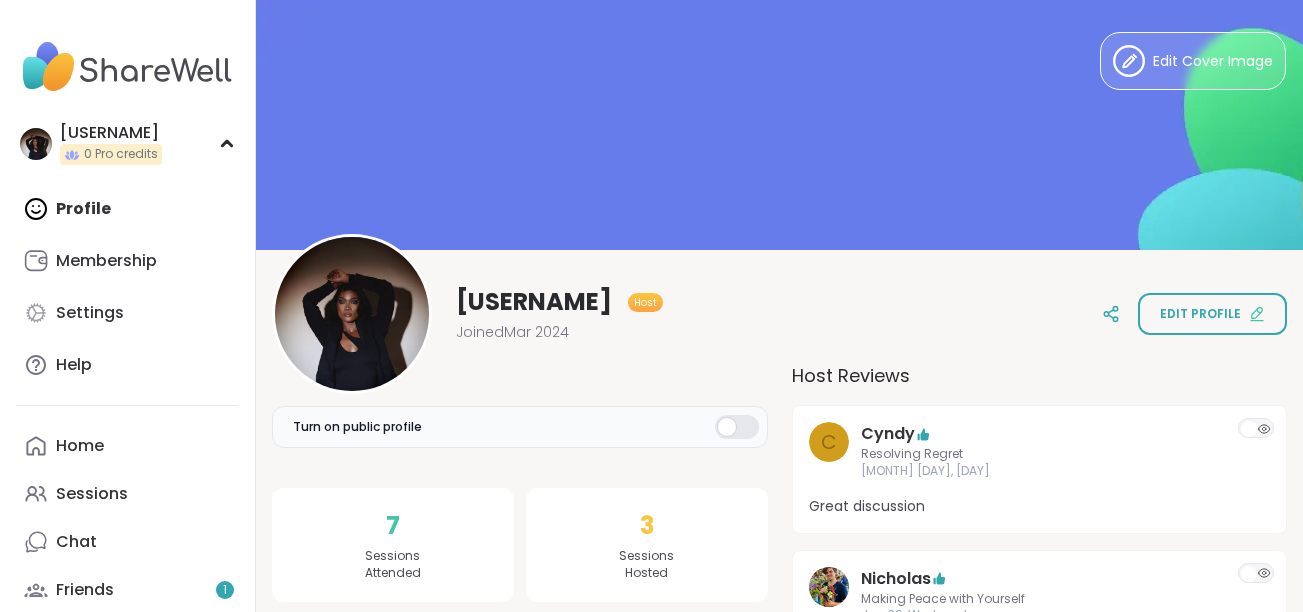 scroll, scrollTop: 0, scrollLeft: 0, axis: both 